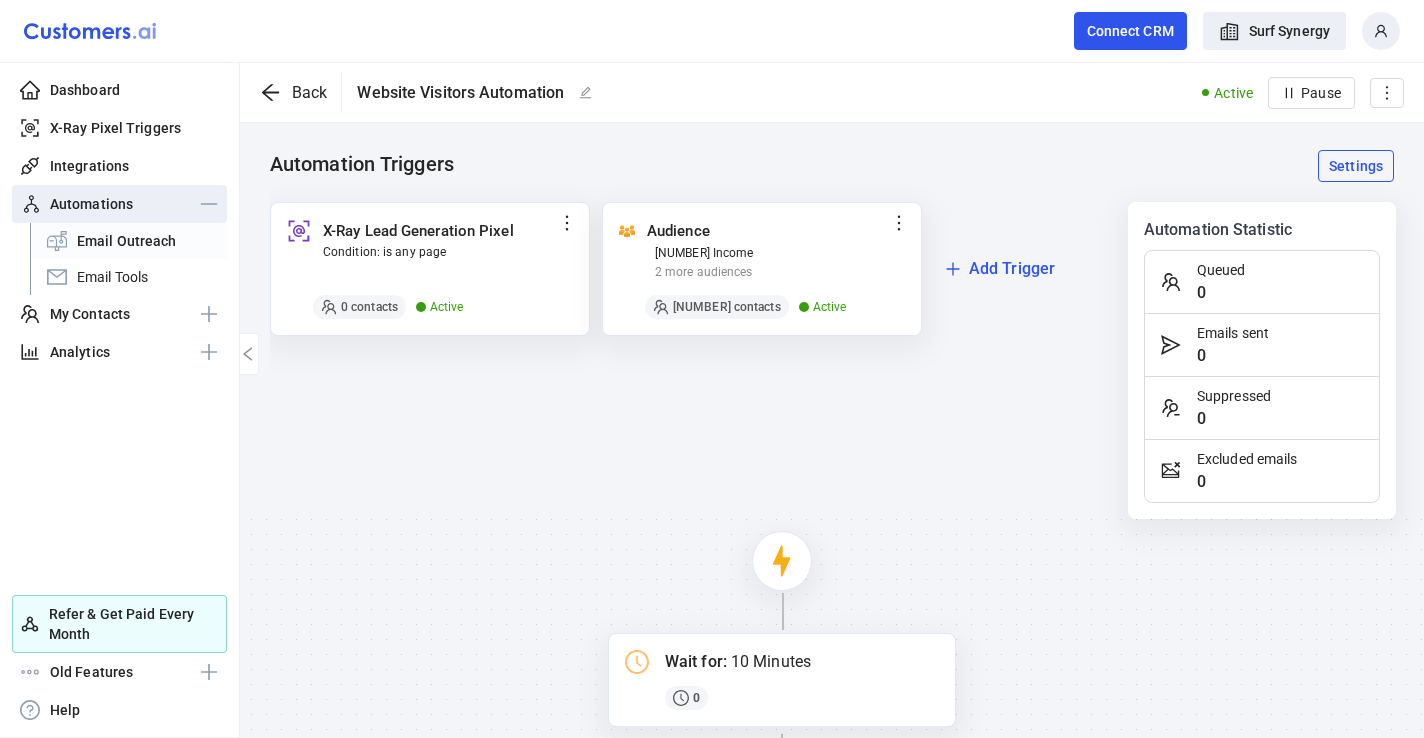 scroll, scrollTop: 0, scrollLeft: 0, axis: both 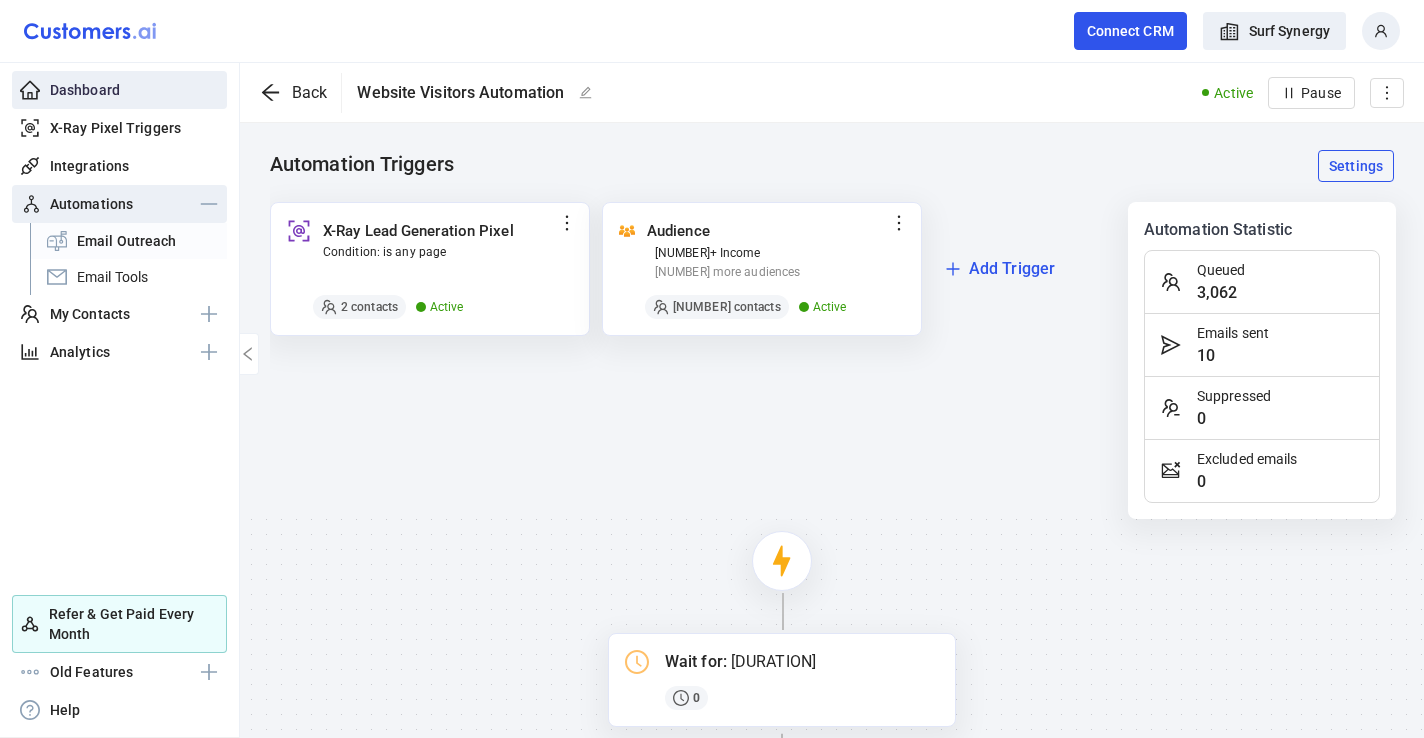 click on "Dashboard" at bounding box center (85, 90) 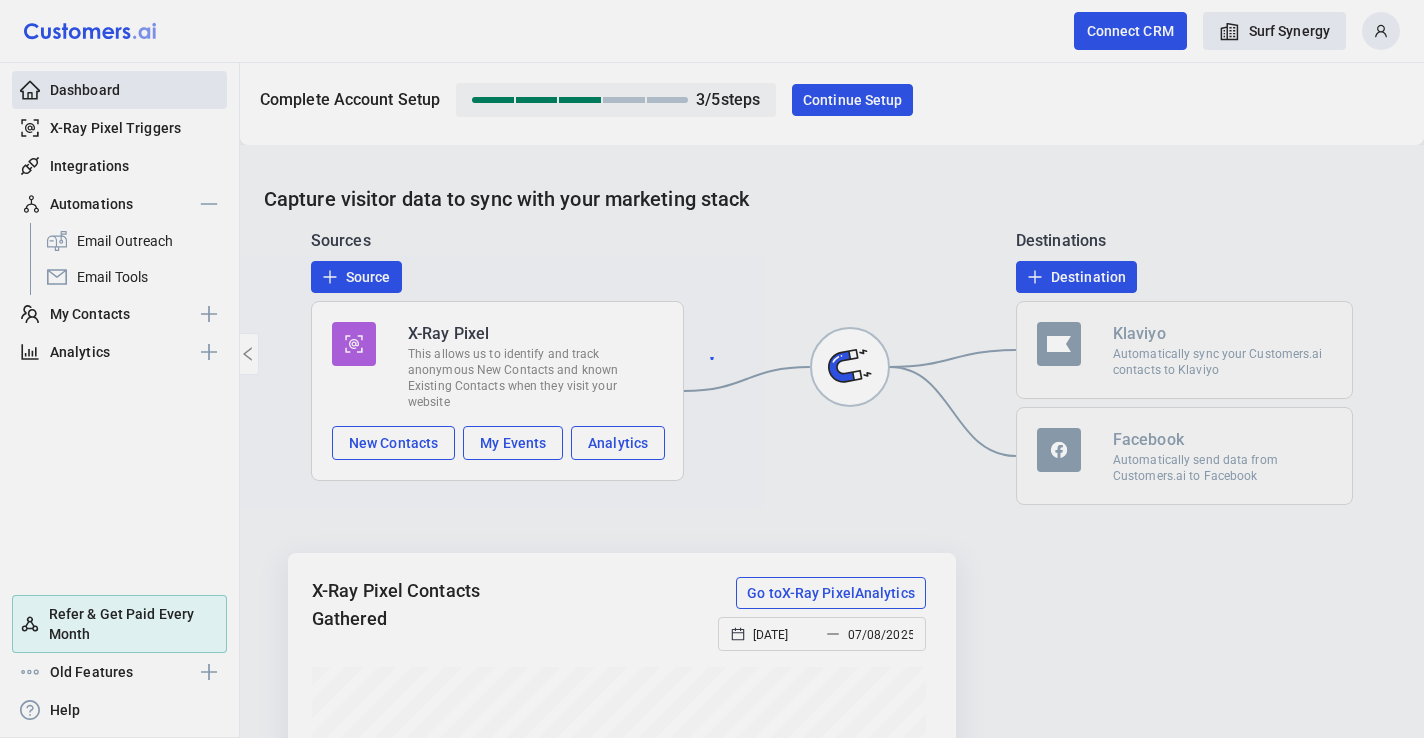 scroll, scrollTop: 999700, scrollLeft: 999386, axis: both 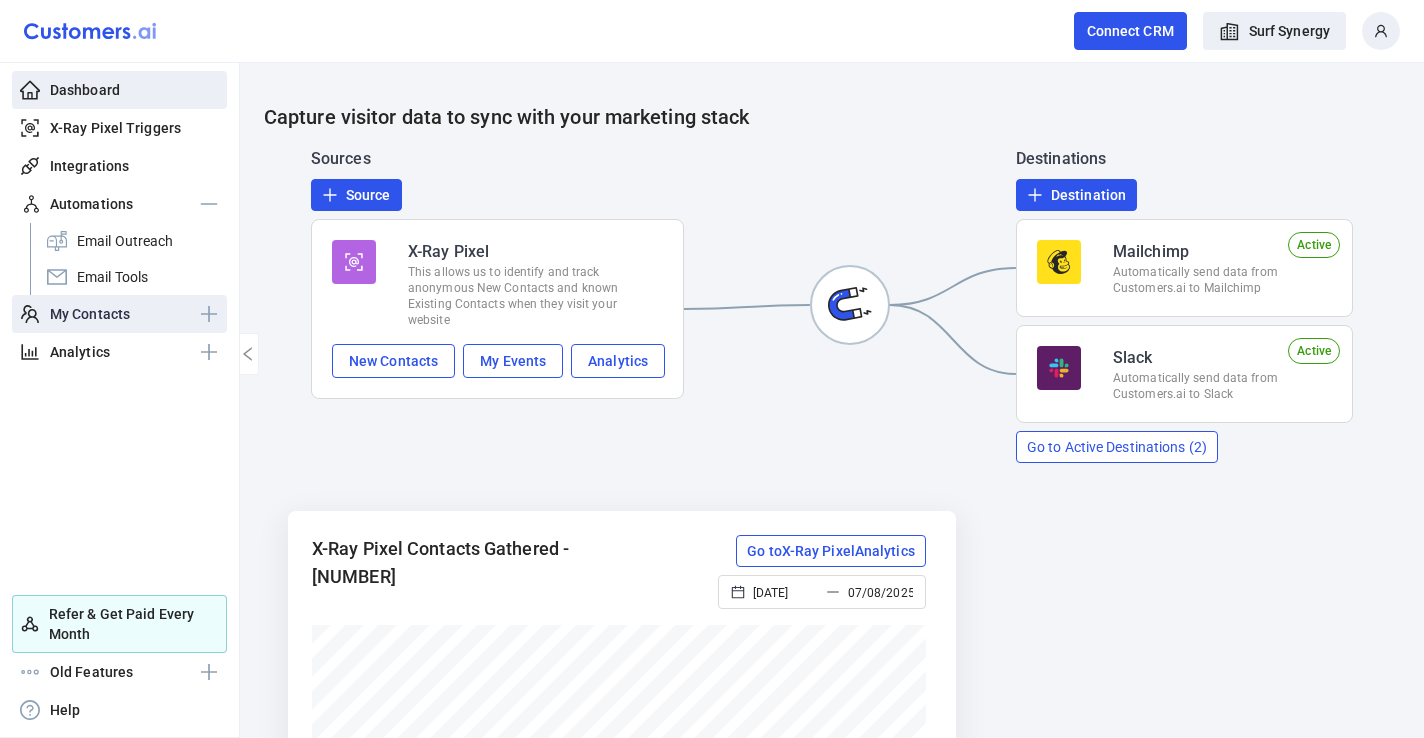 click on "My Contacts" at bounding box center [119, 314] 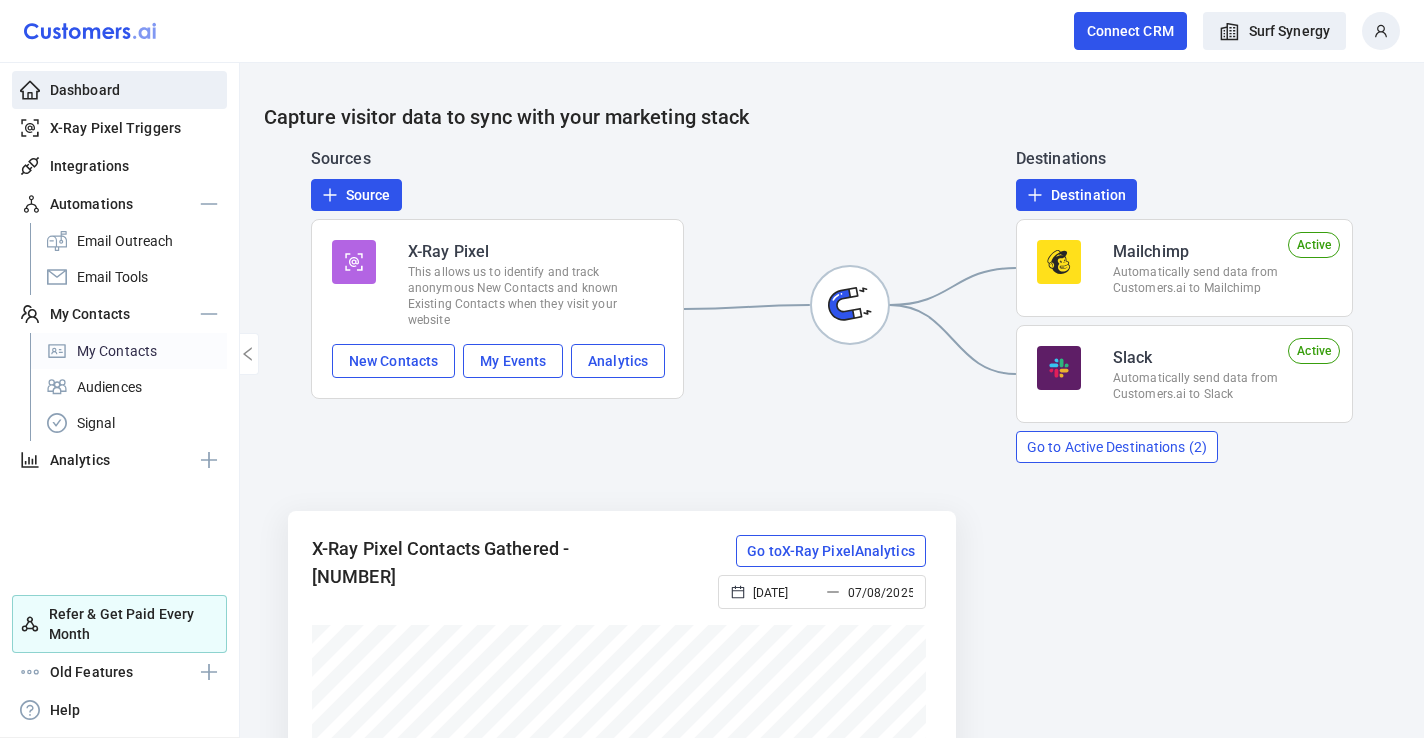 click on "My Contacts" at bounding box center (128, 351) 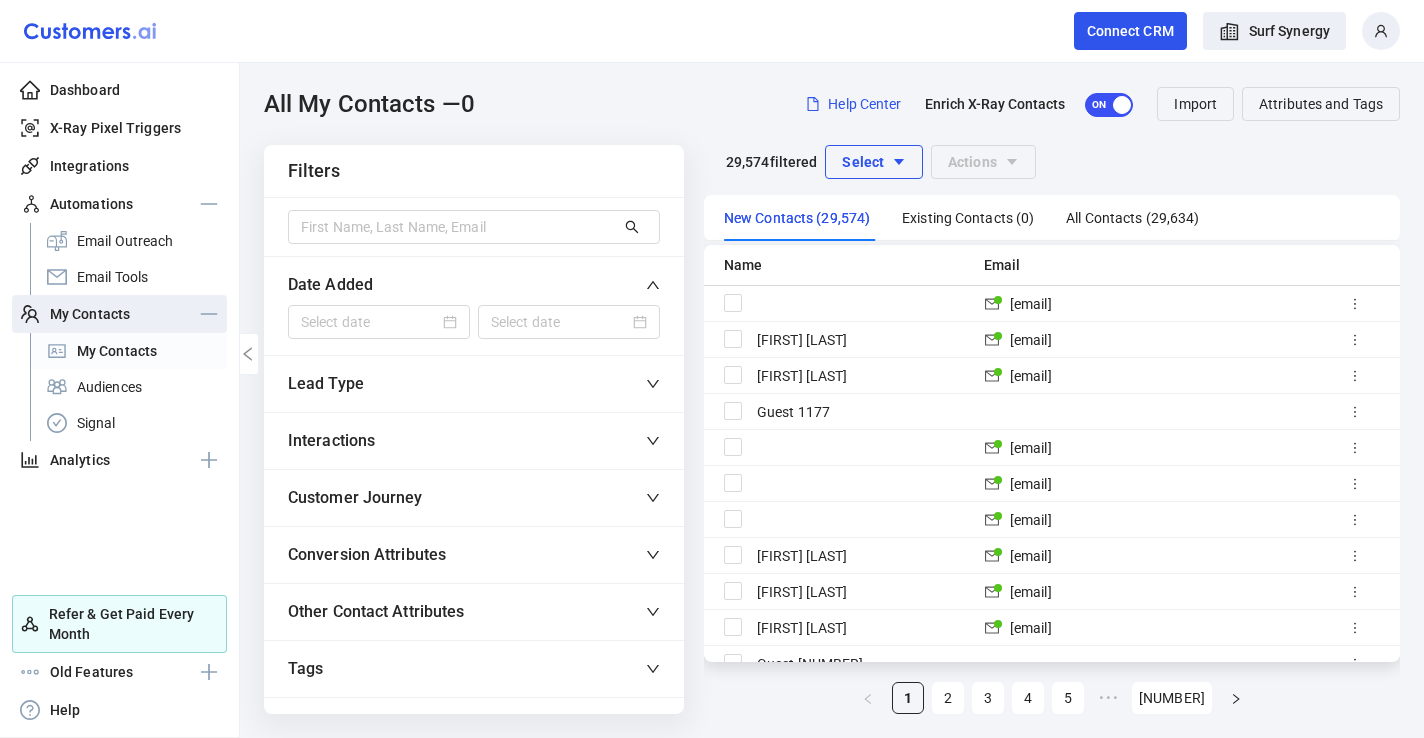 click on "Lead Type" at bounding box center (326, 384) 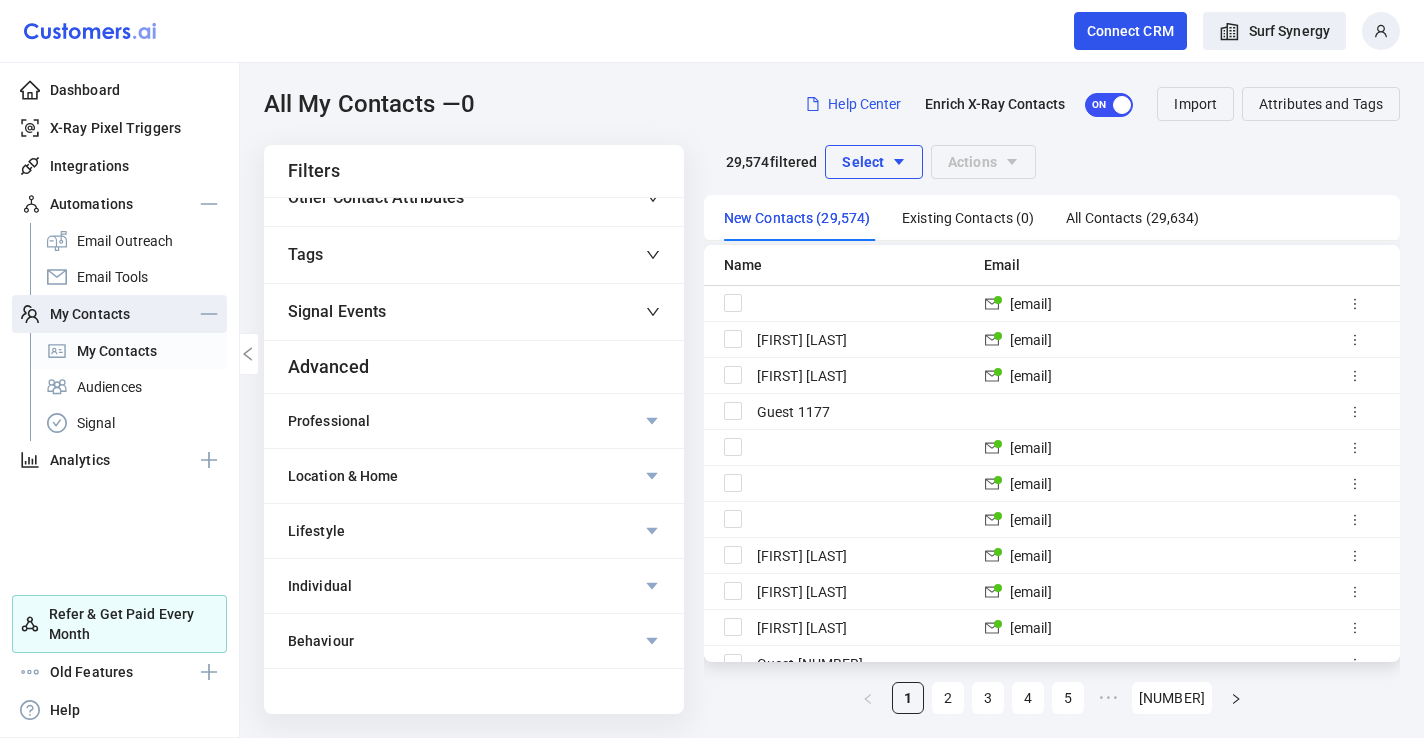 scroll, scrollTop: 877, scrollLeft: 0, axis: vertical 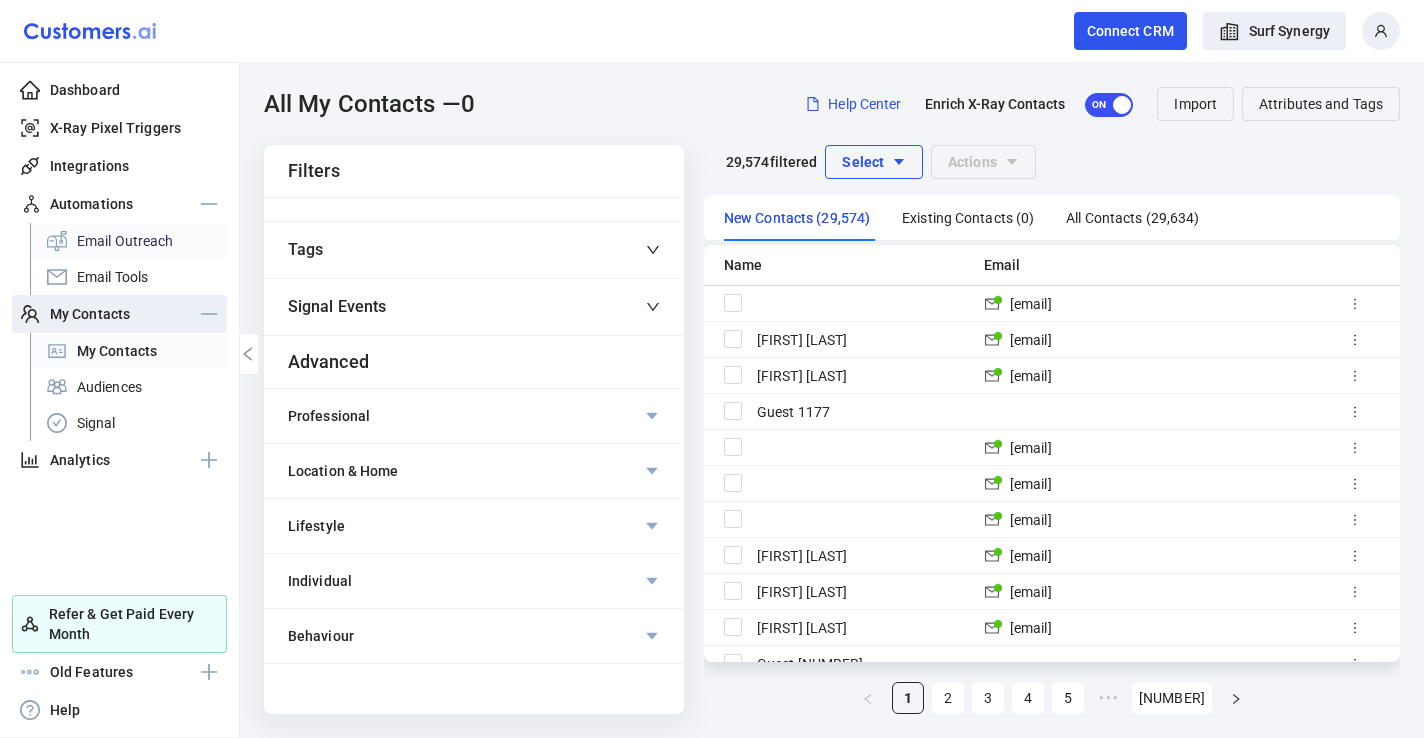 click on "Email Outreach" at bounding box center [128, 241] 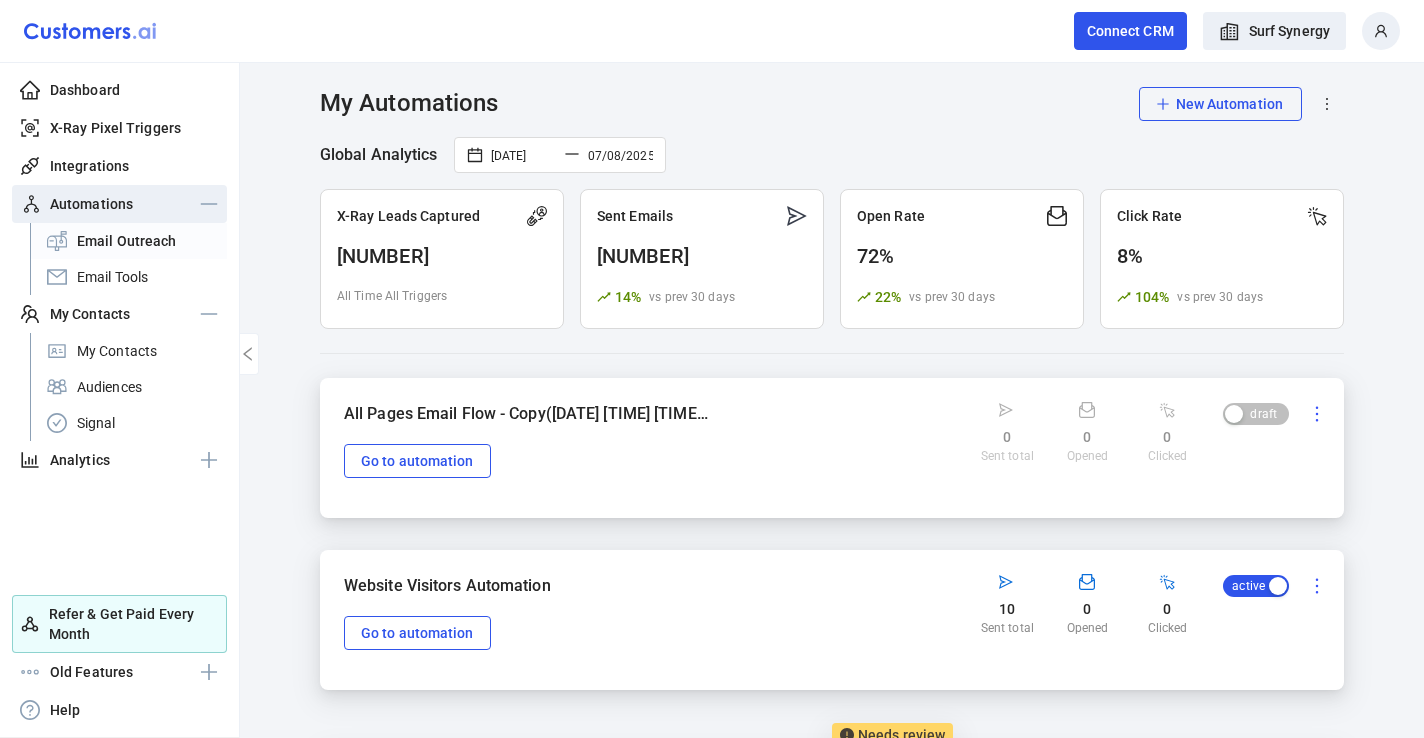 click on "X-Ray Leads Captured [NUMBER] All Time All Triggers" at bounding box center [442, 259] 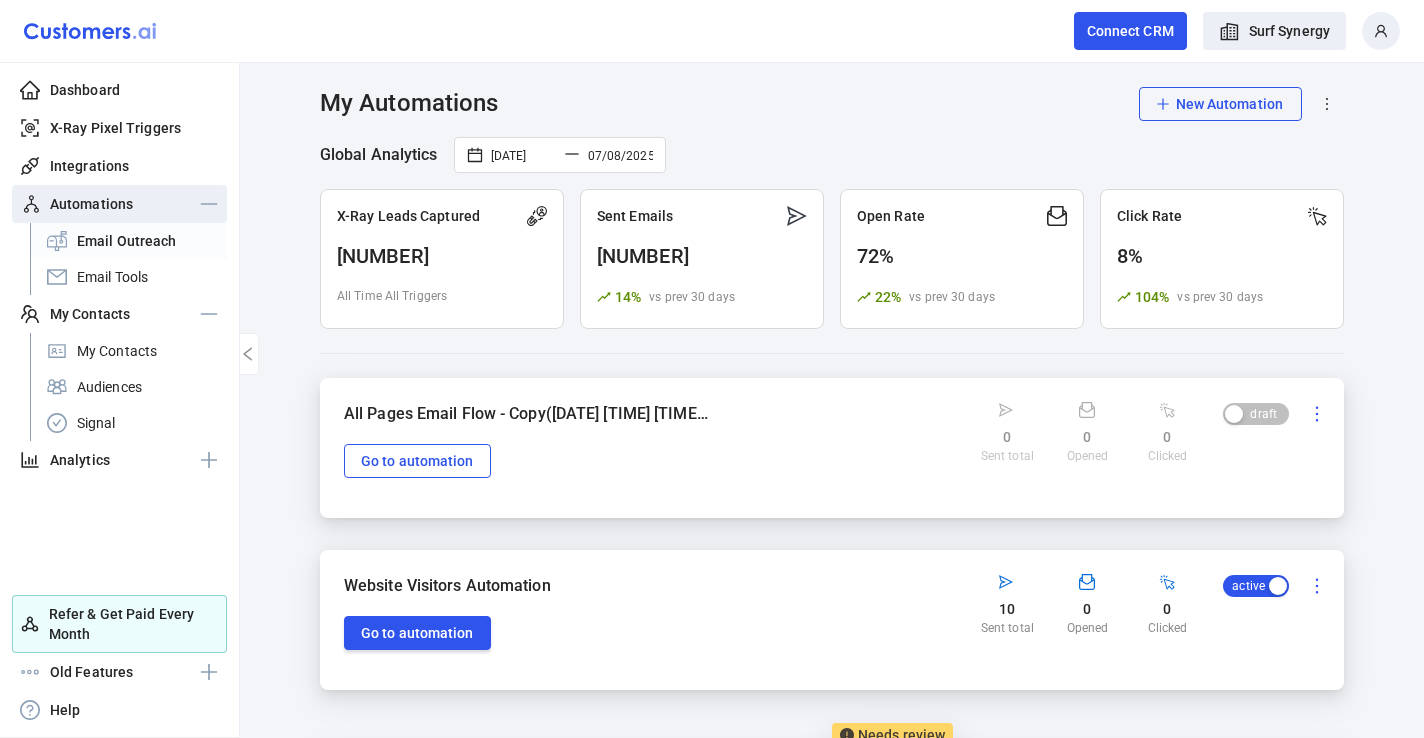 click on "Go to automation" at bounding box center [417, 461] 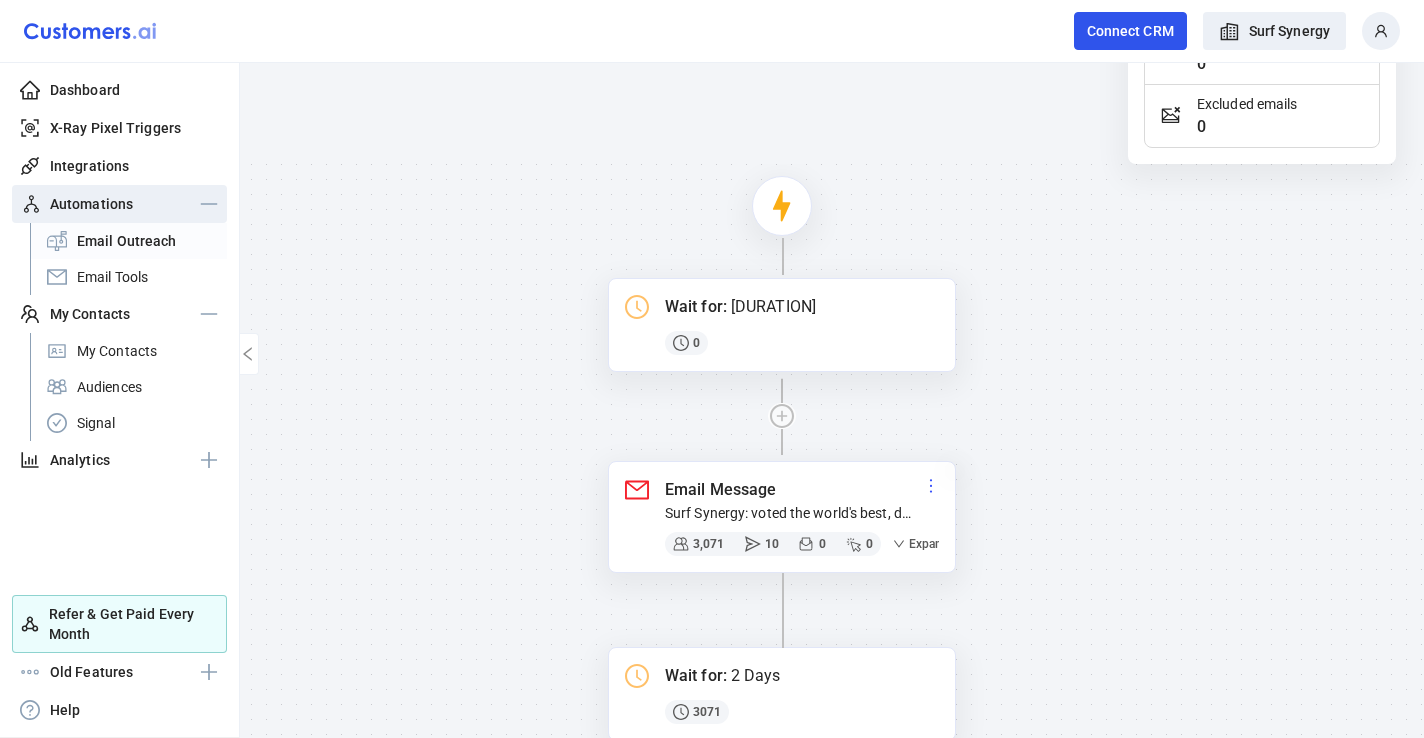 scroll, scrollTop: 353, scrollLeft: 0, axis: vertical 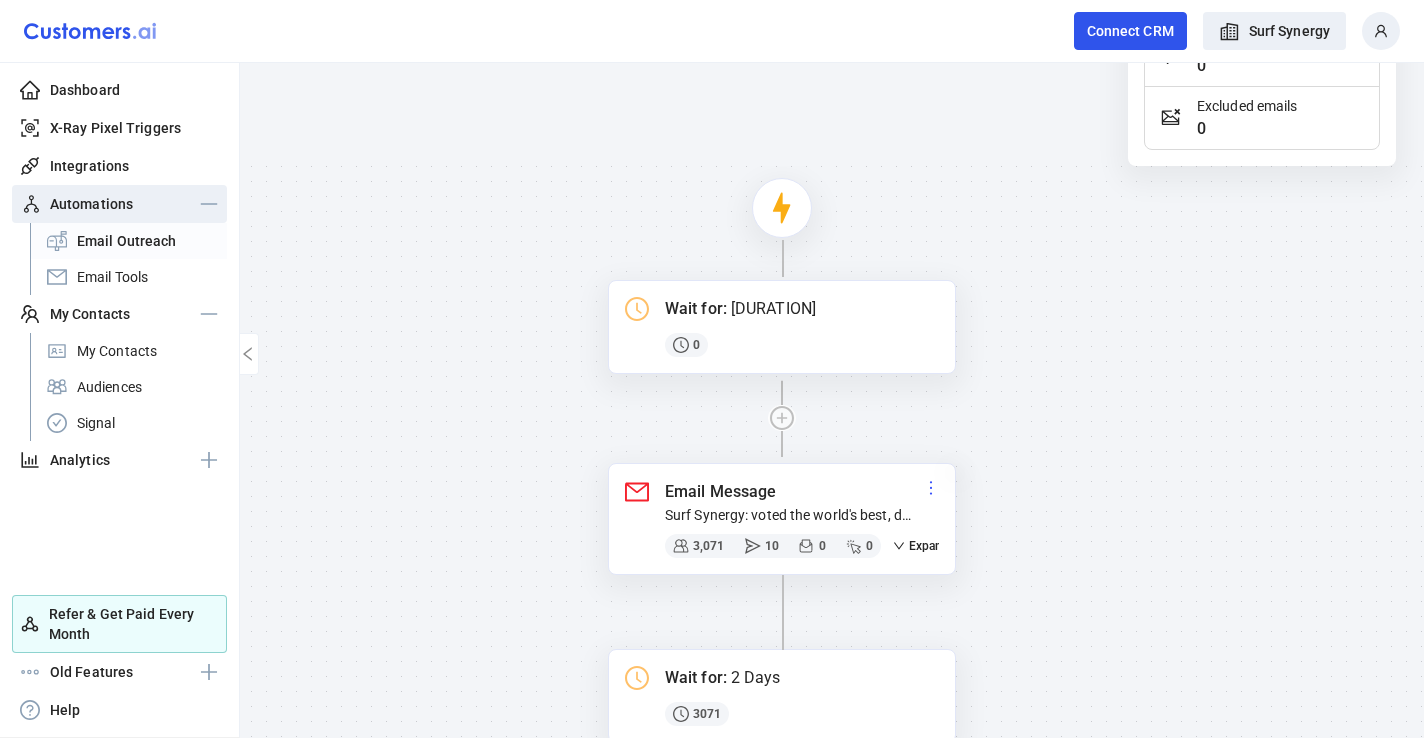 click on "Expand" at bounding box center [921, 546] 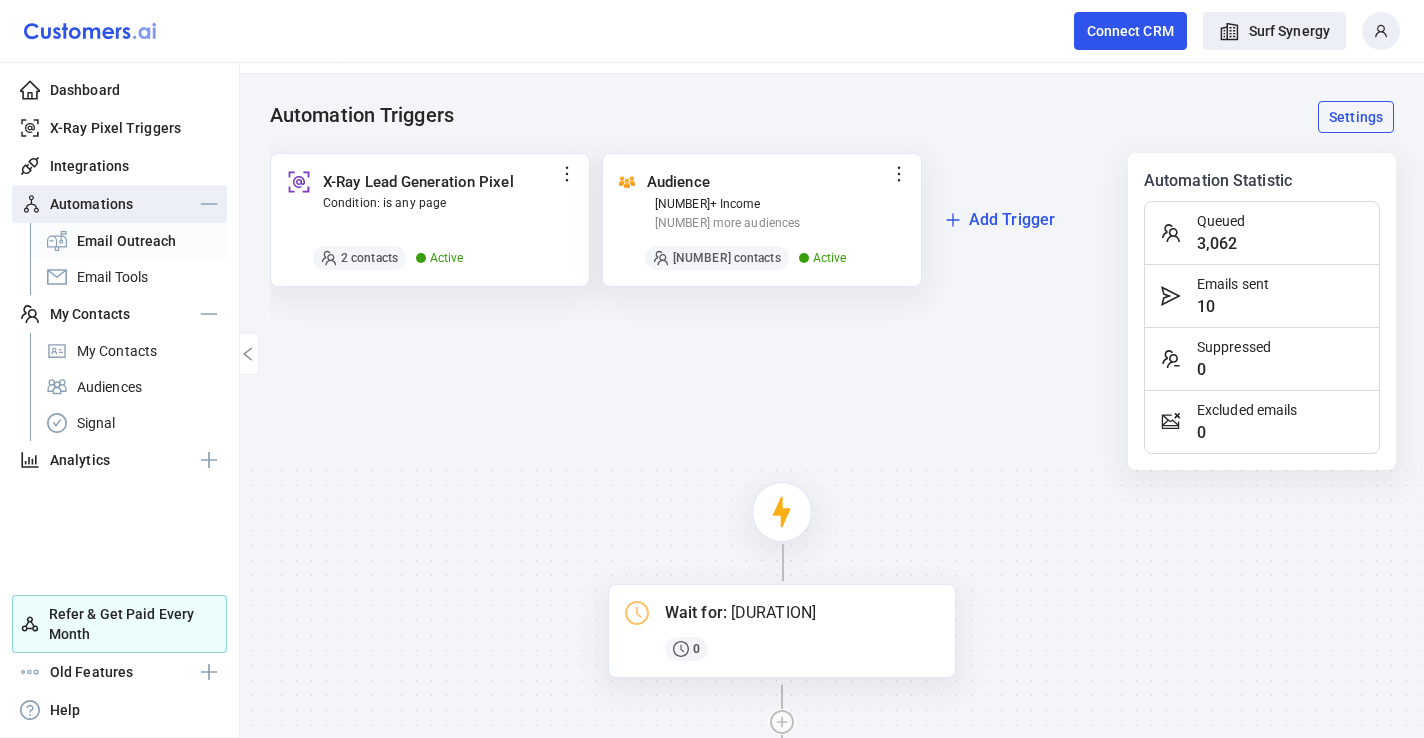 scroll, scrollTop: 42, scrollLeft: 0, axis: vertical 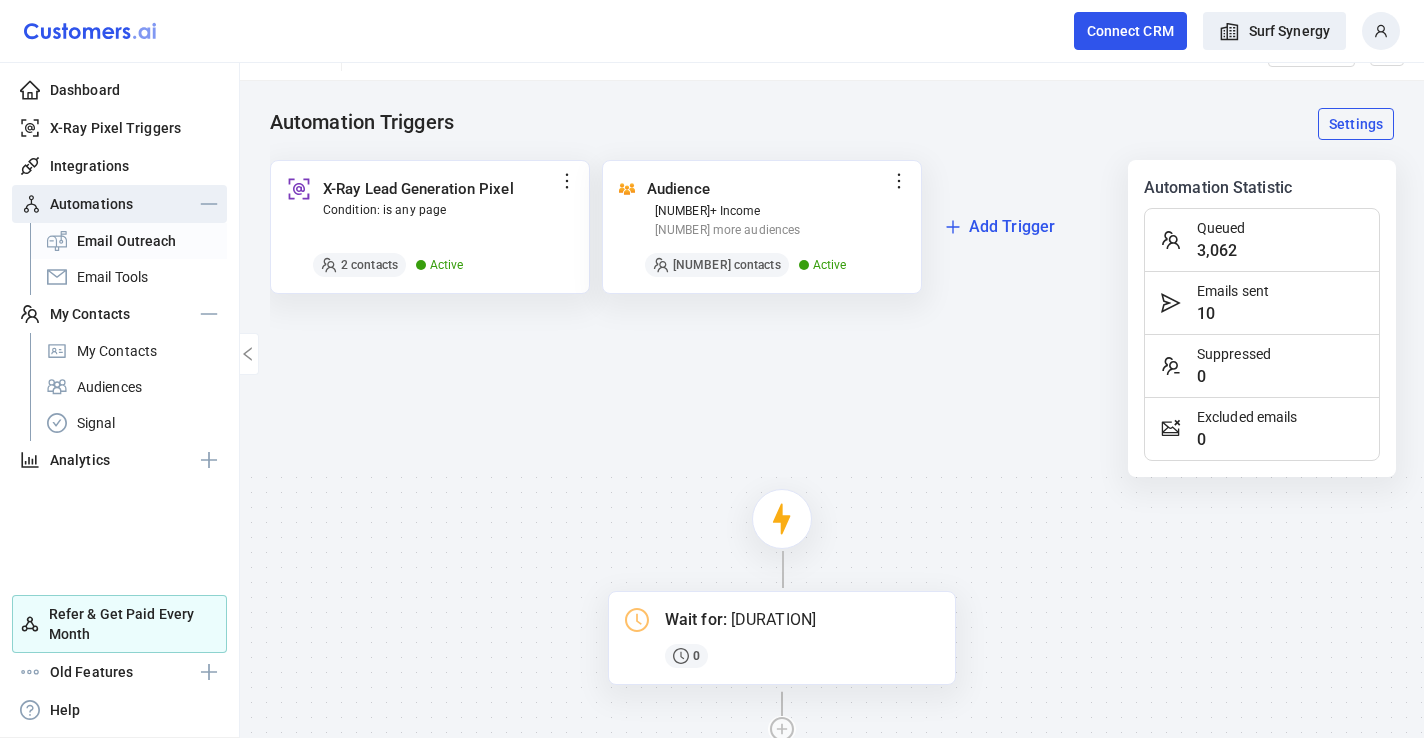 click on "2 contacts" at bounding box center [359, 265] 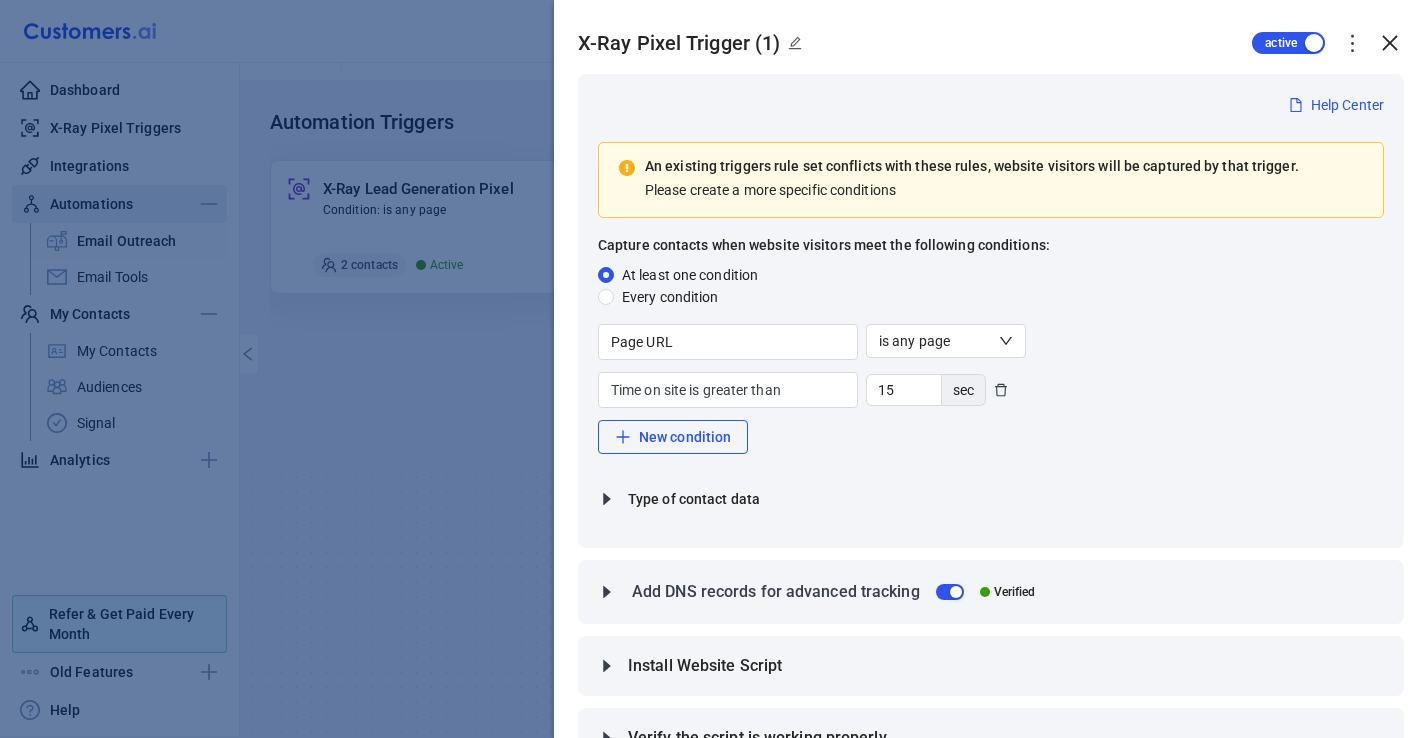 scroll, scrollTop: 42, scrollLeft: 0, axis: vertical 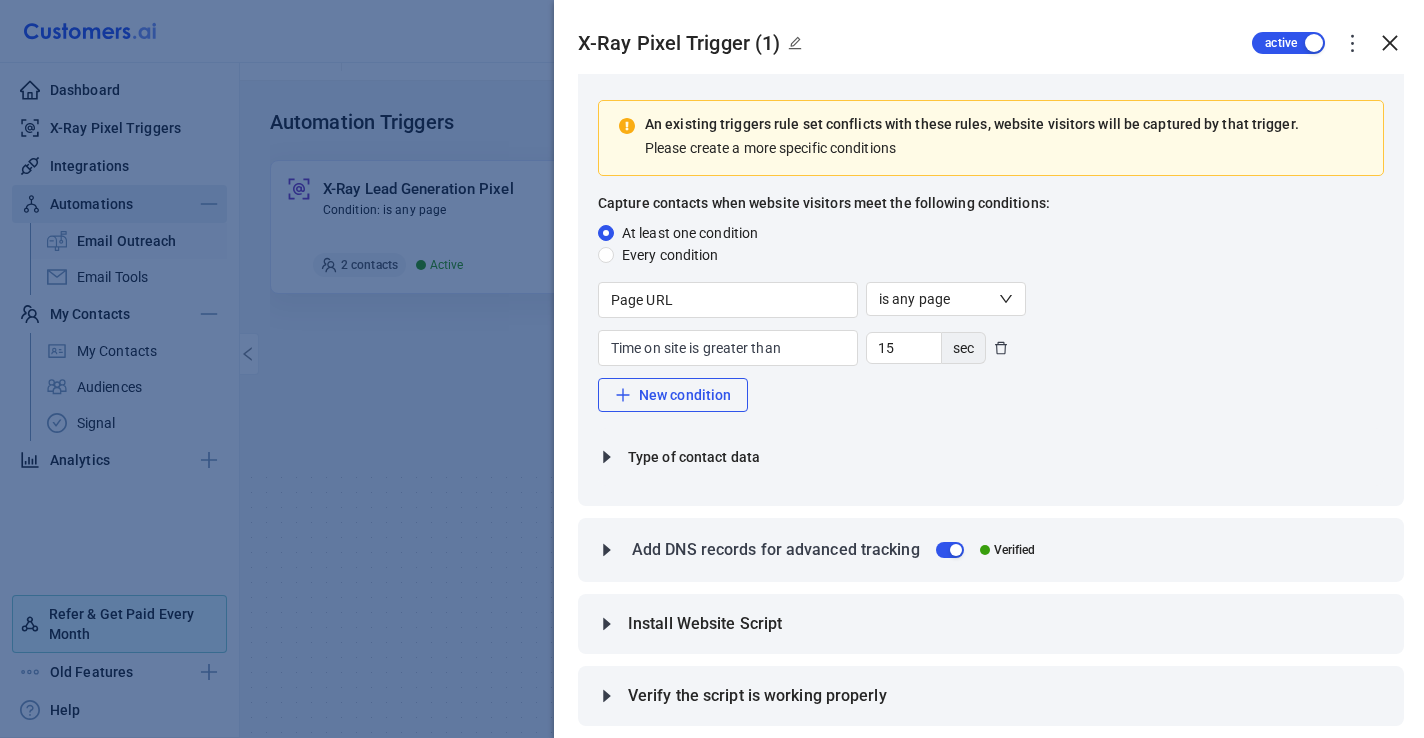 click on "Type of contact data" at bounding box center (694, 457) 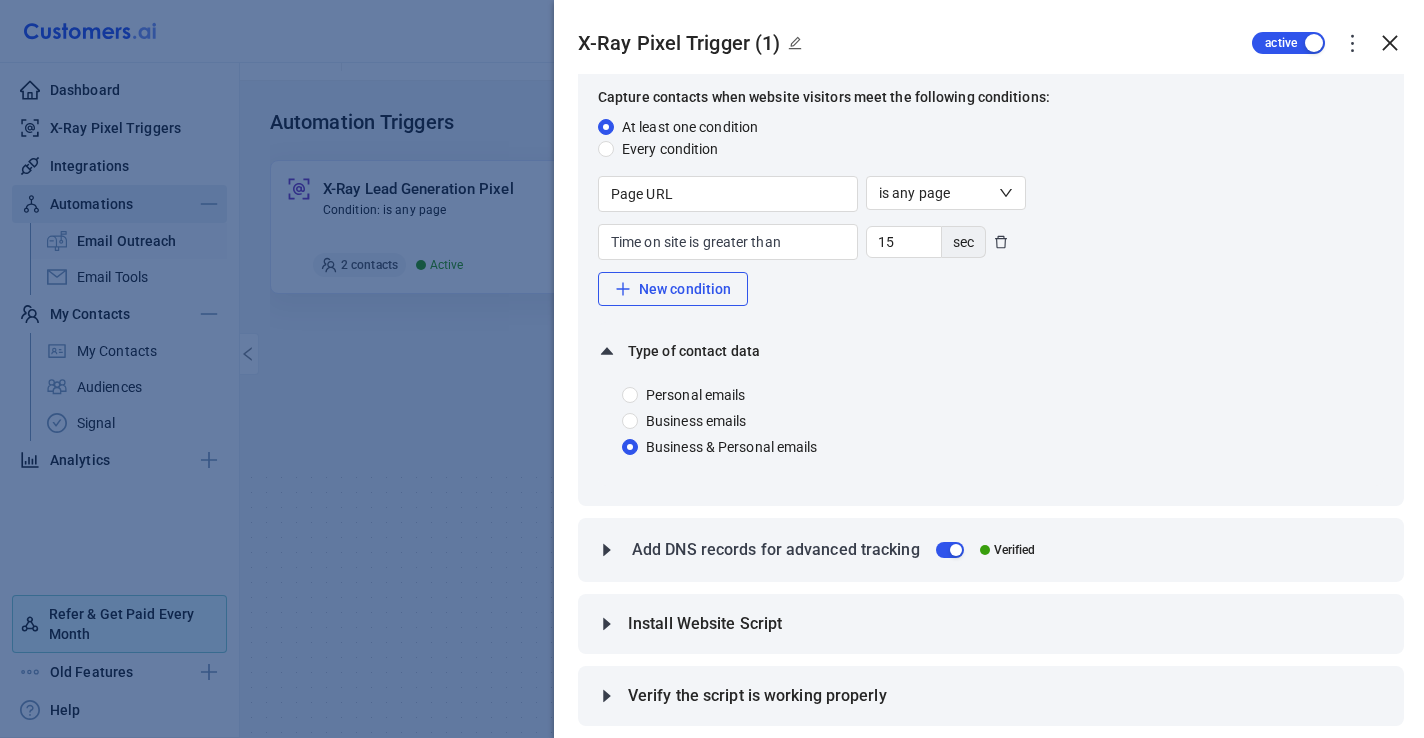 scroll, scrollTop: 0, scrollLeft: 0, axis: both 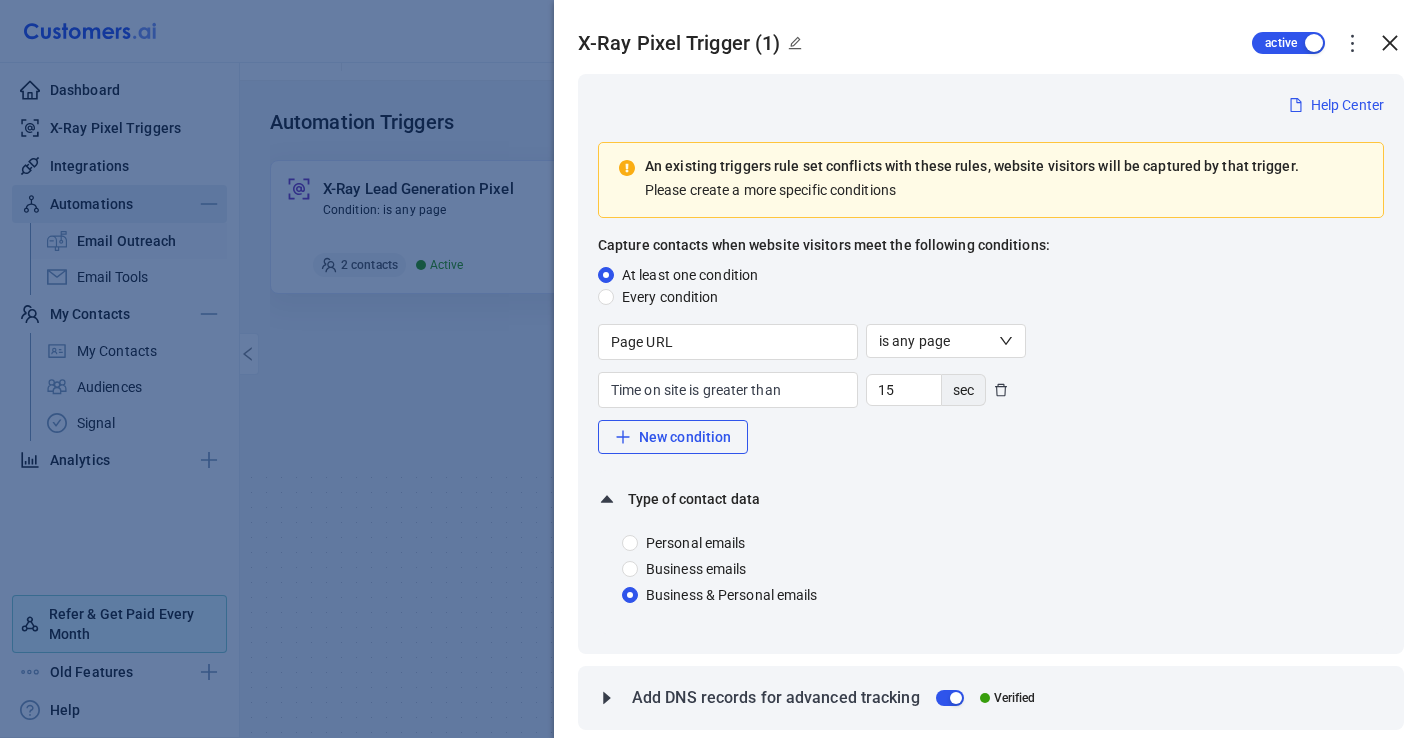 click at bounding box center (1352, 43) 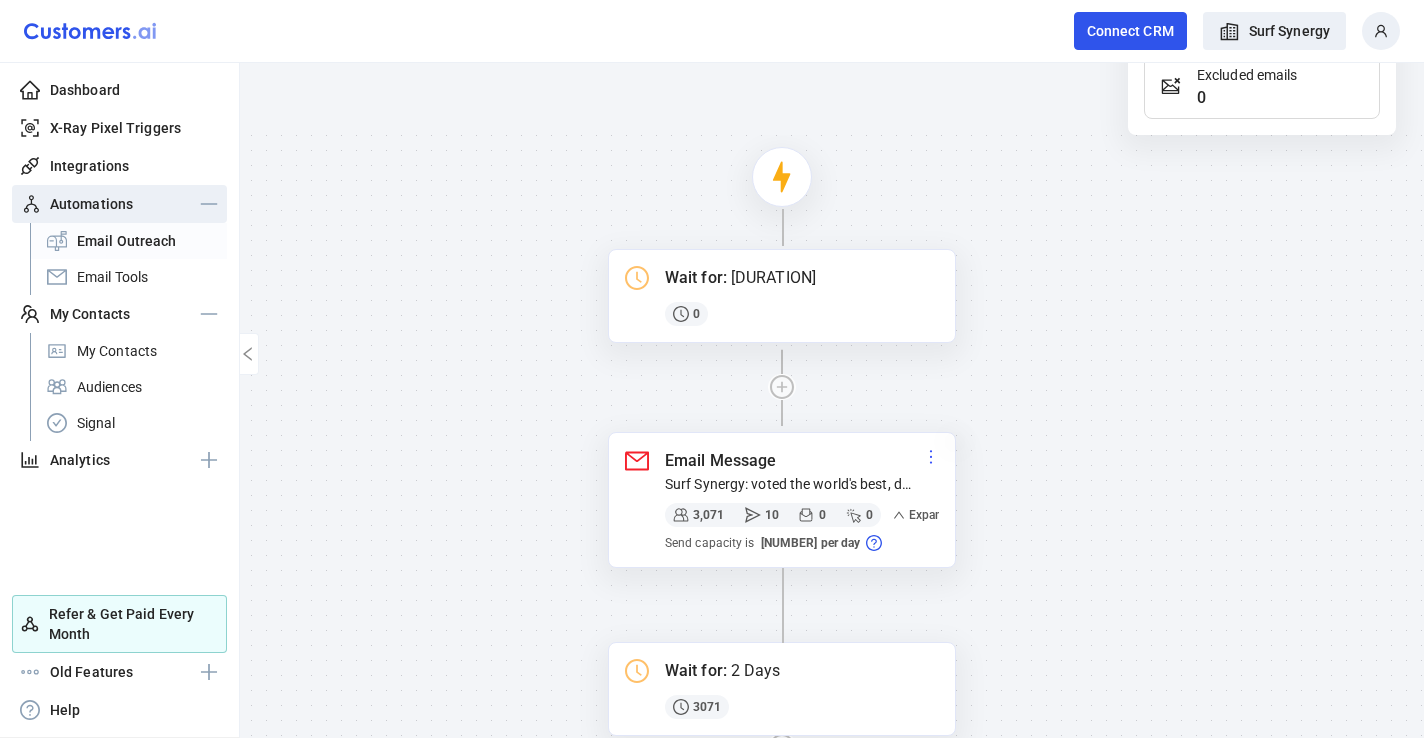 scroll, scrollTop: 385, scrollLeft: 0, axis: vertical 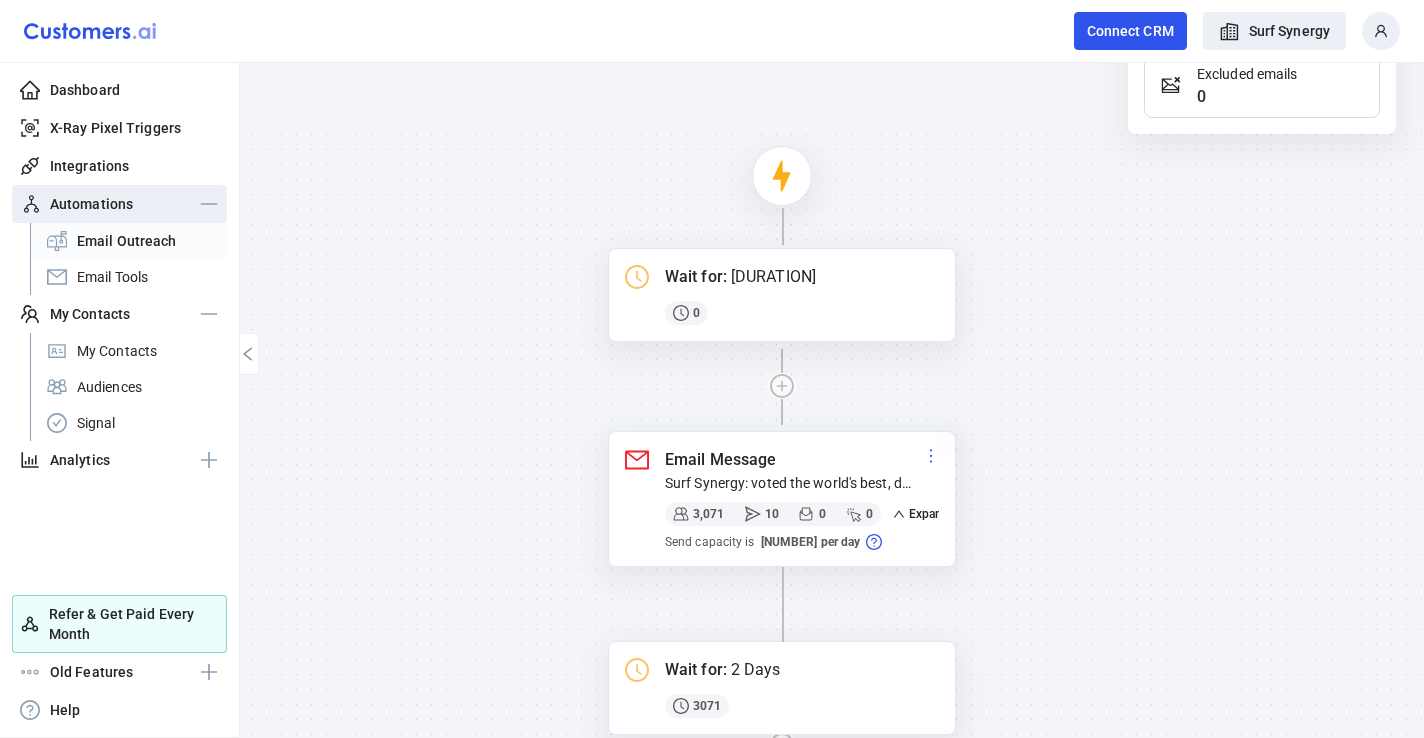 click on "Expand" at bounding box center (921, 514) 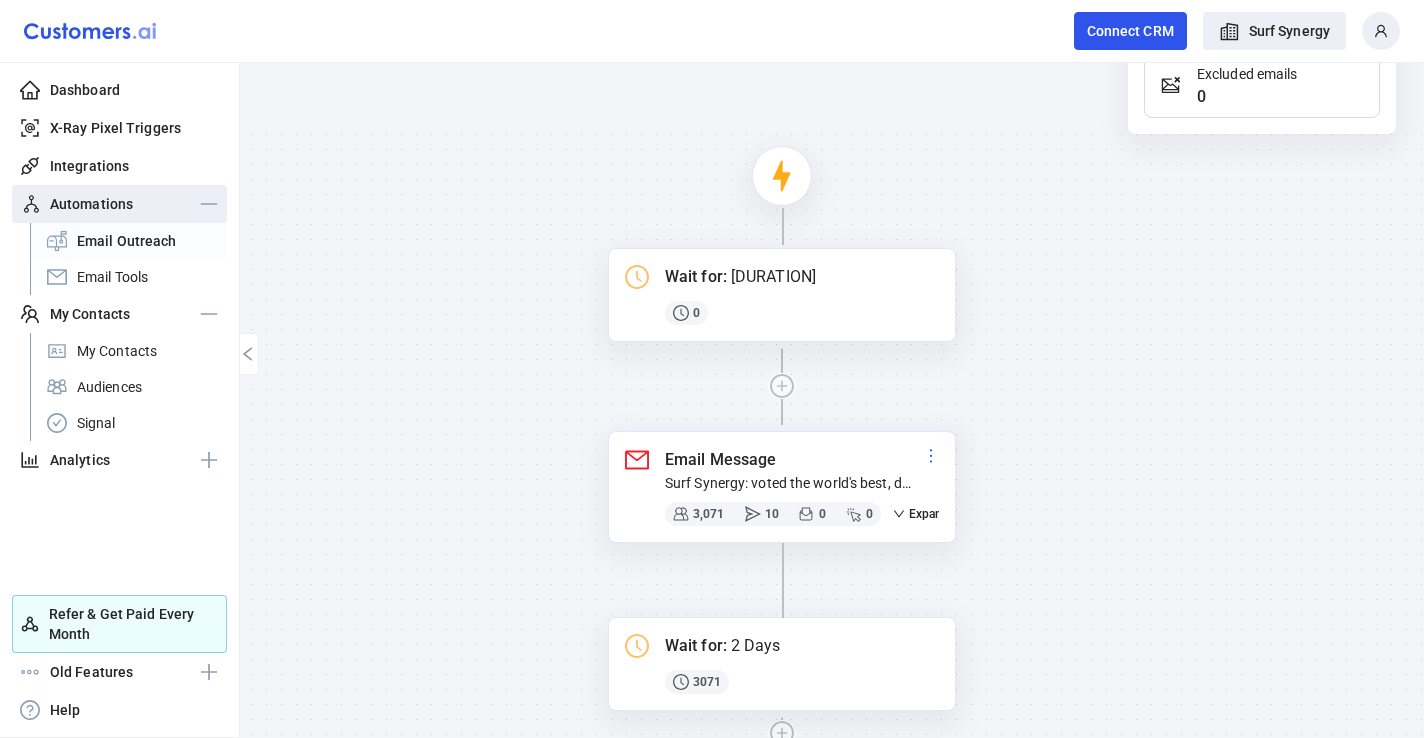 click on "Expand" at bounding box center (921, 514) 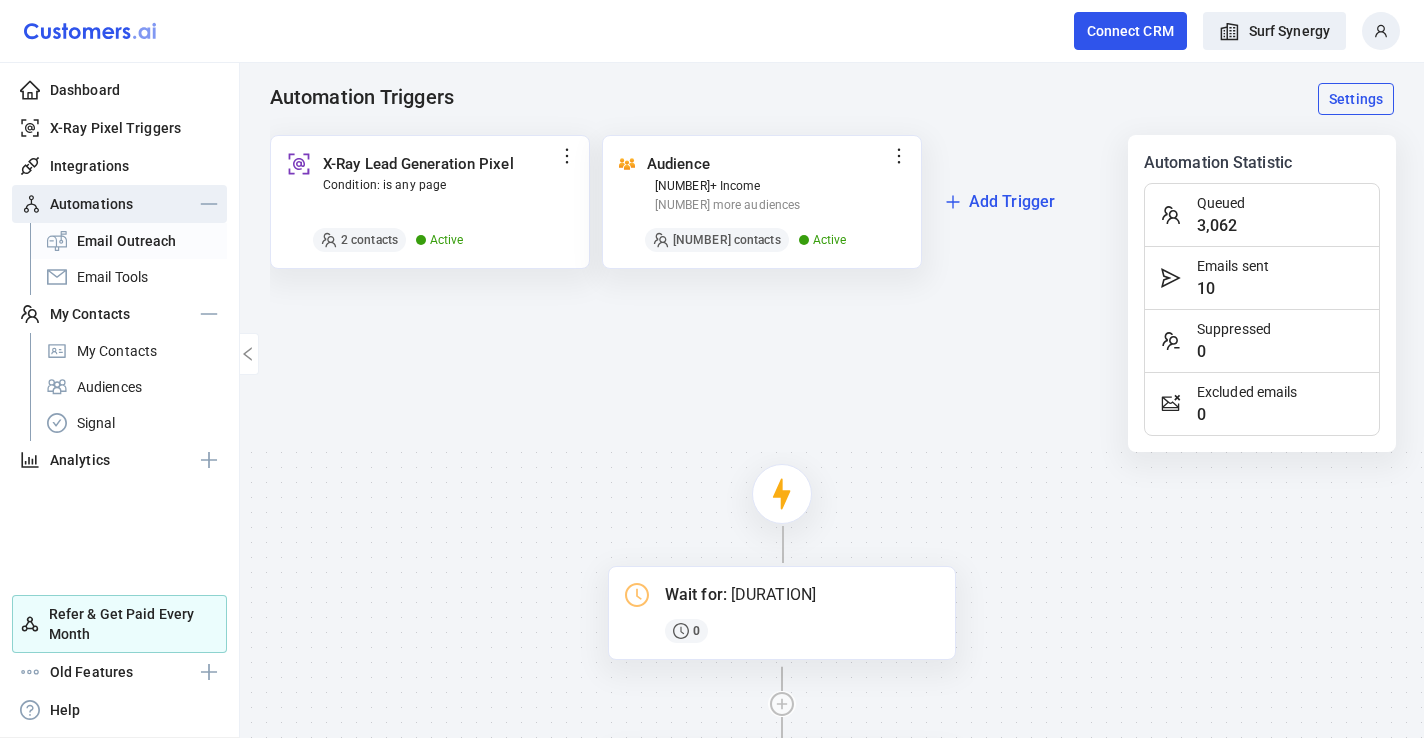scroll, scrollTop: 0, scrollLeft: 0, axis: both 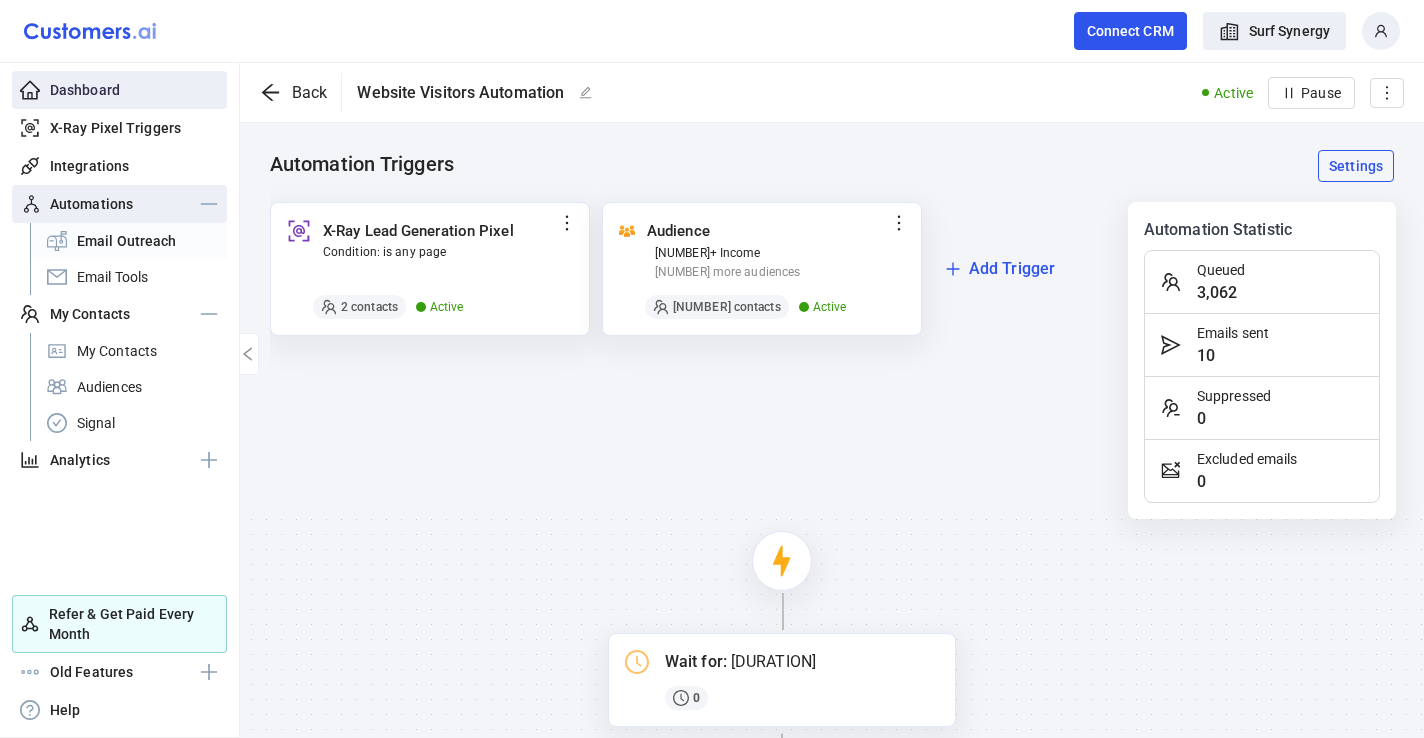 click on "Dashboard" at bounding box center (85, 90) 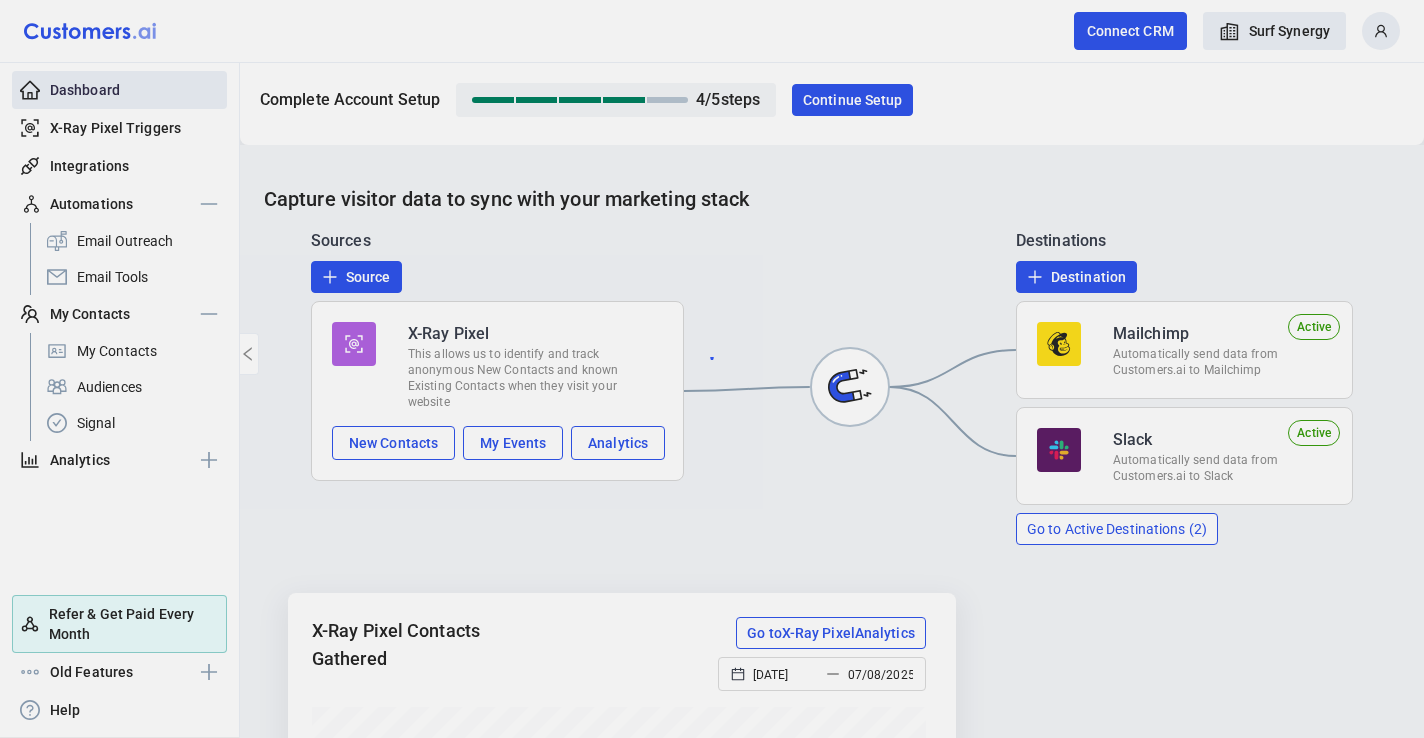 scroll, scrollTop: 999700, scrollLeft: 999386, axis: both 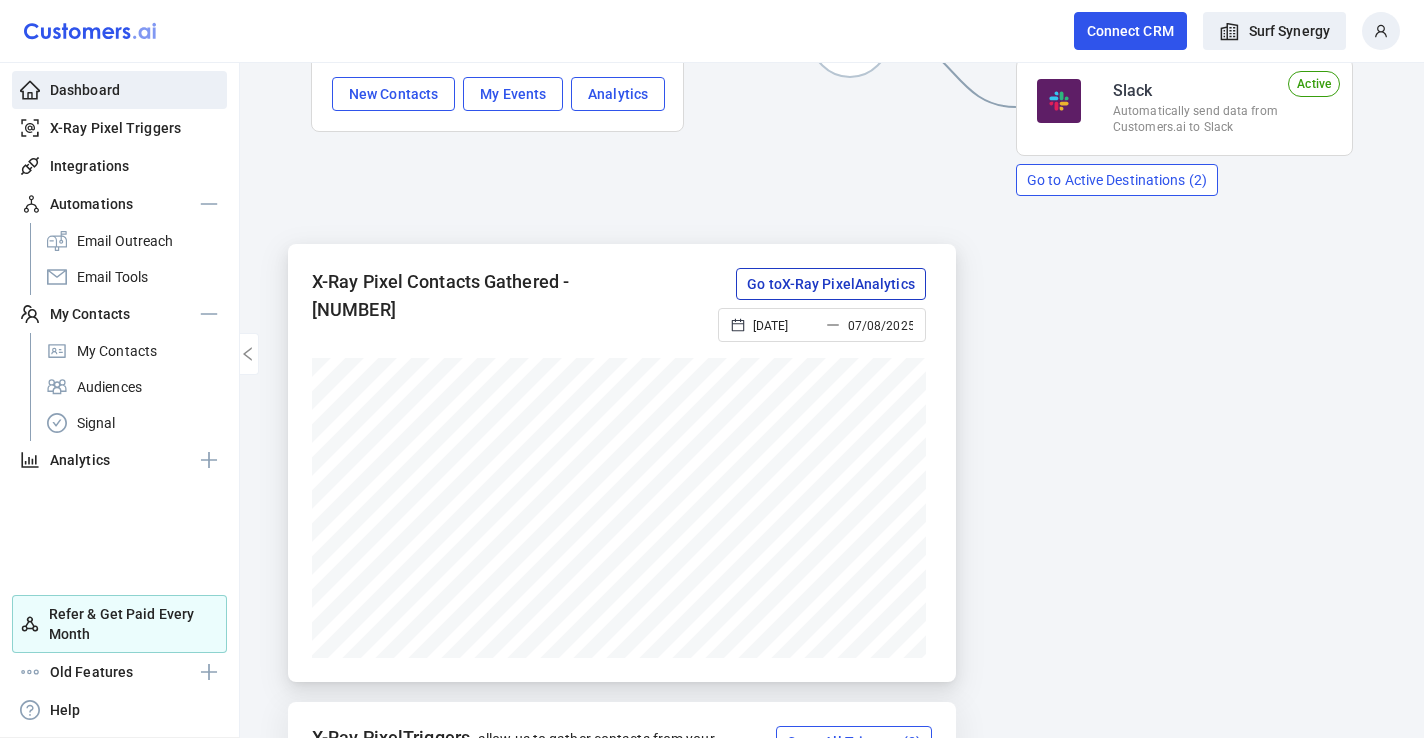click on "Go to  X-Ray Pixel  Analytics" at bounding box center [831, 284] 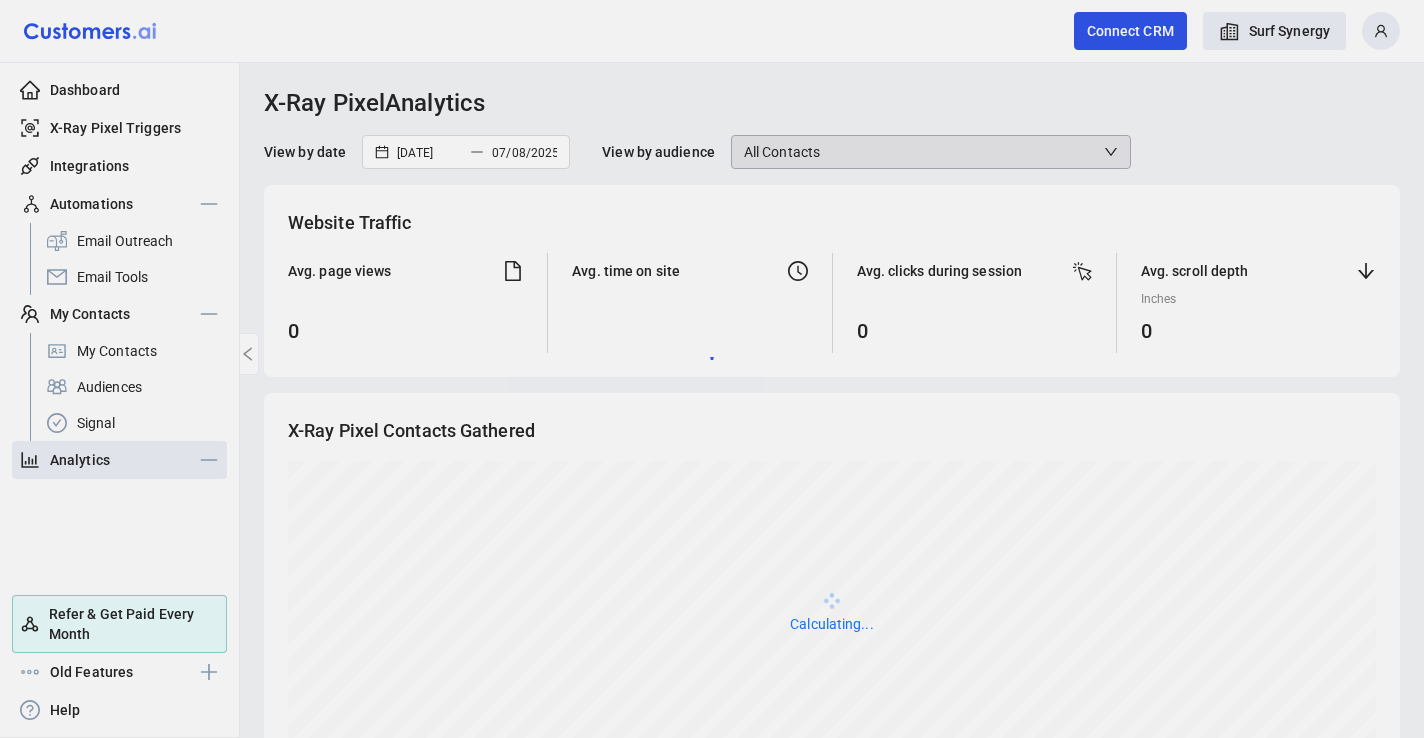 scroll, scrollTop: 0, scrollLeft: 0, axis: both 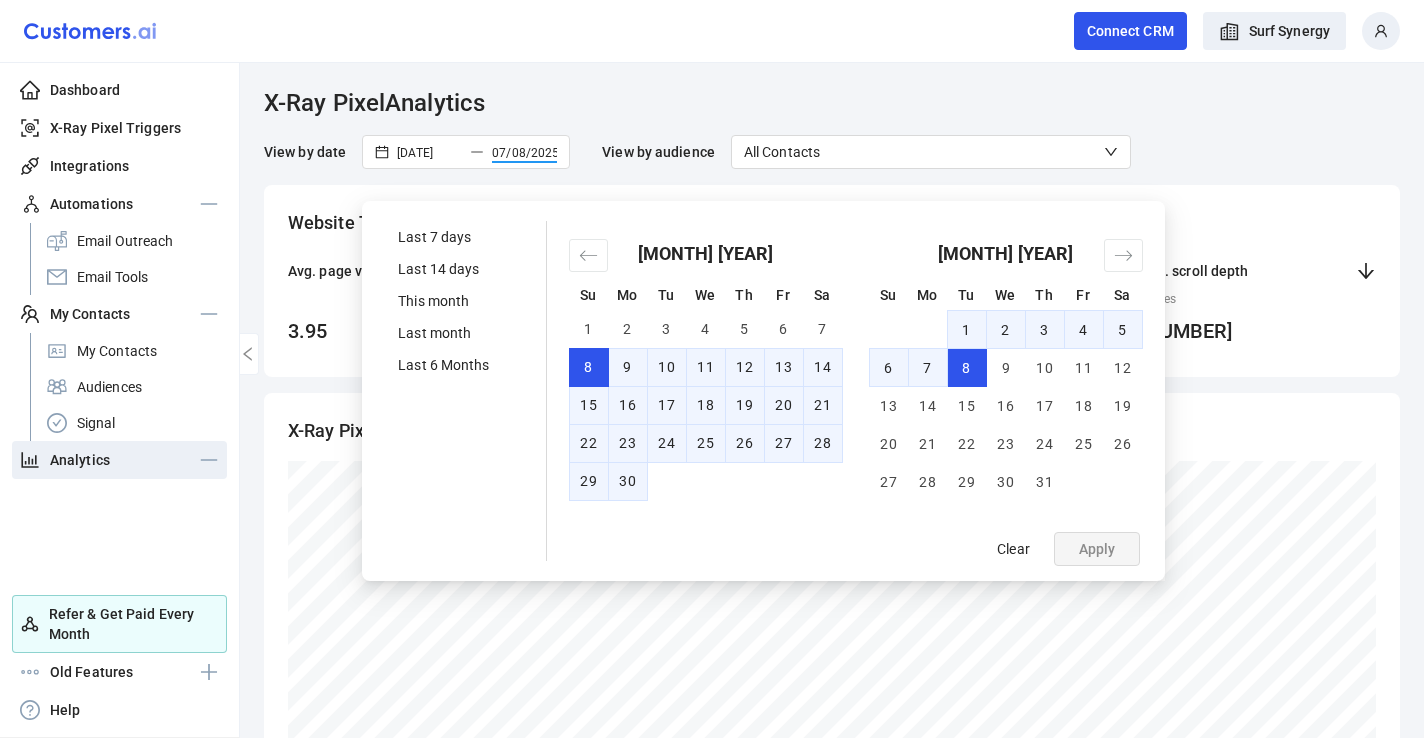 click on "07/08/2025" at bounding box center [524, 153] 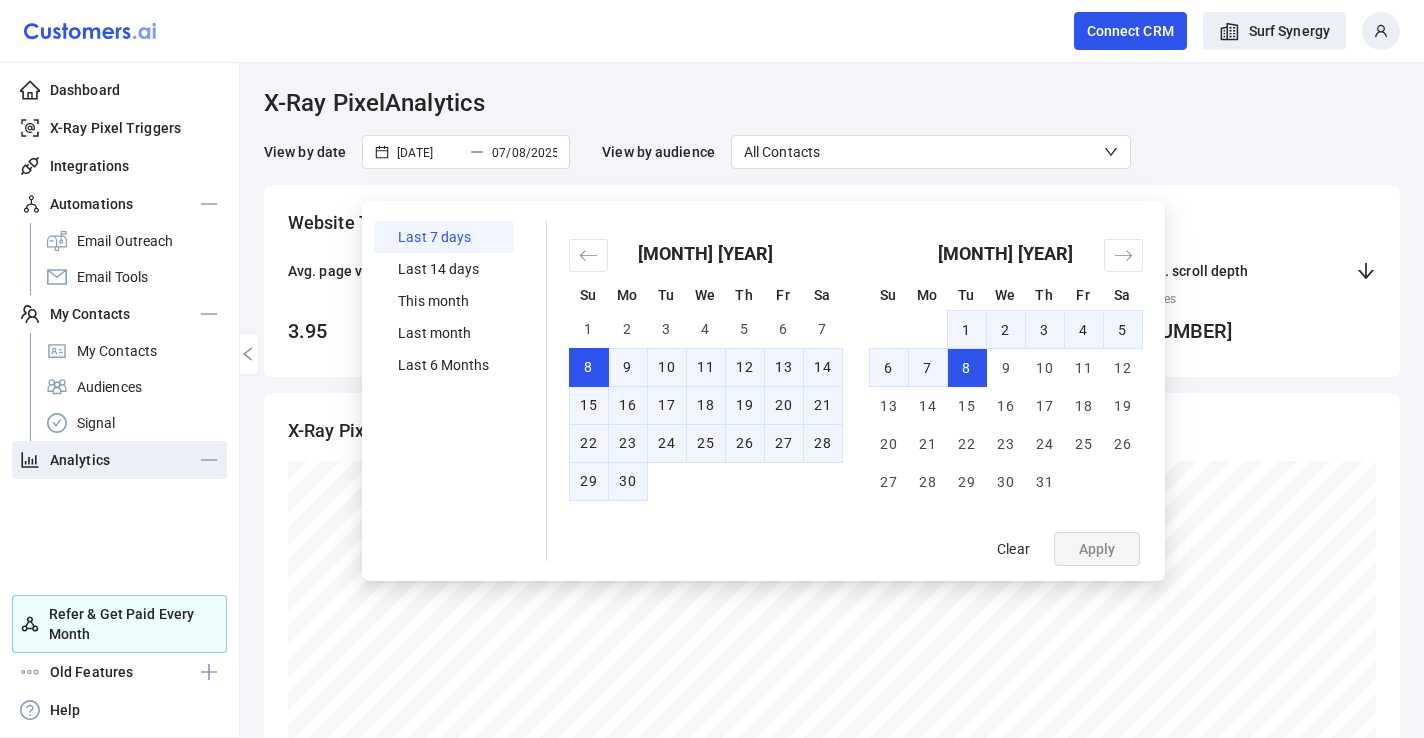 click on "Last 7 days" at bounding box center [443, 237] 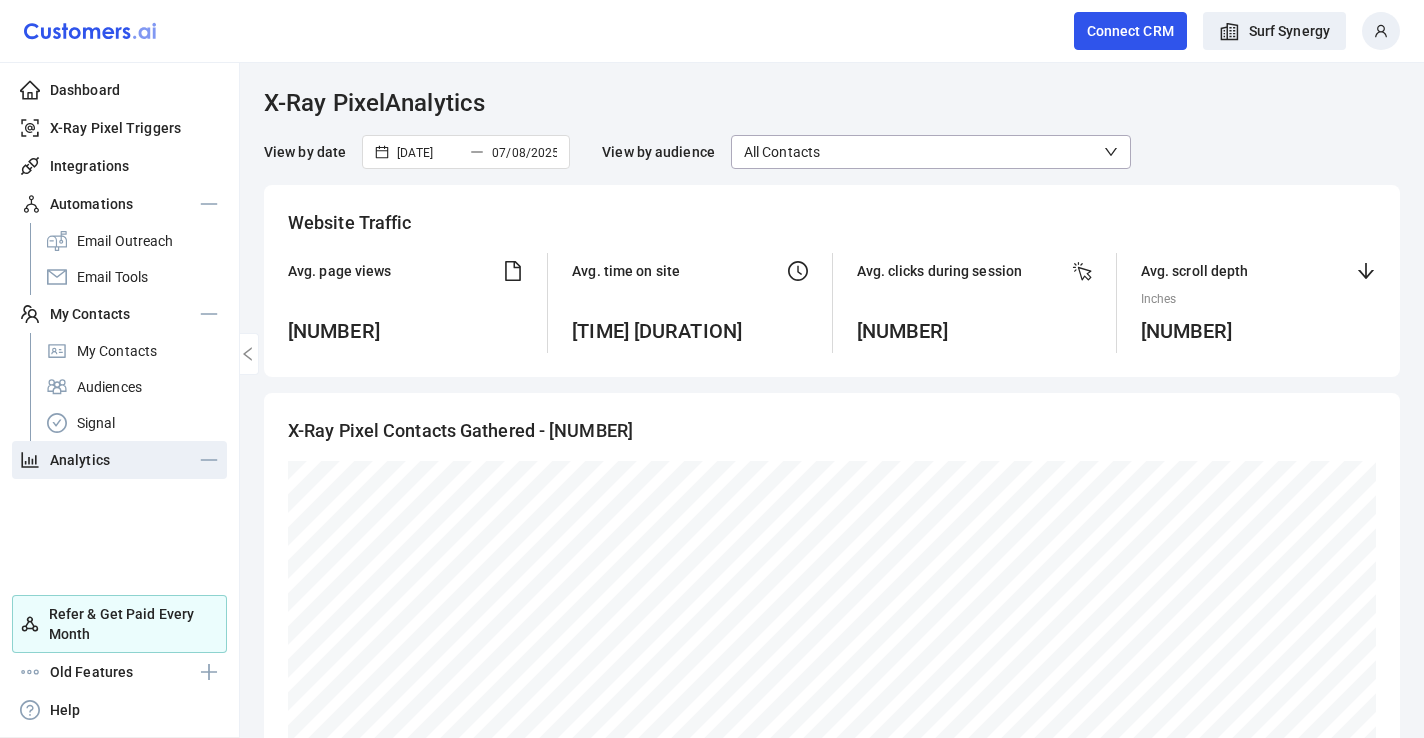click on "All Contacts" at bounding box center (931, 152) 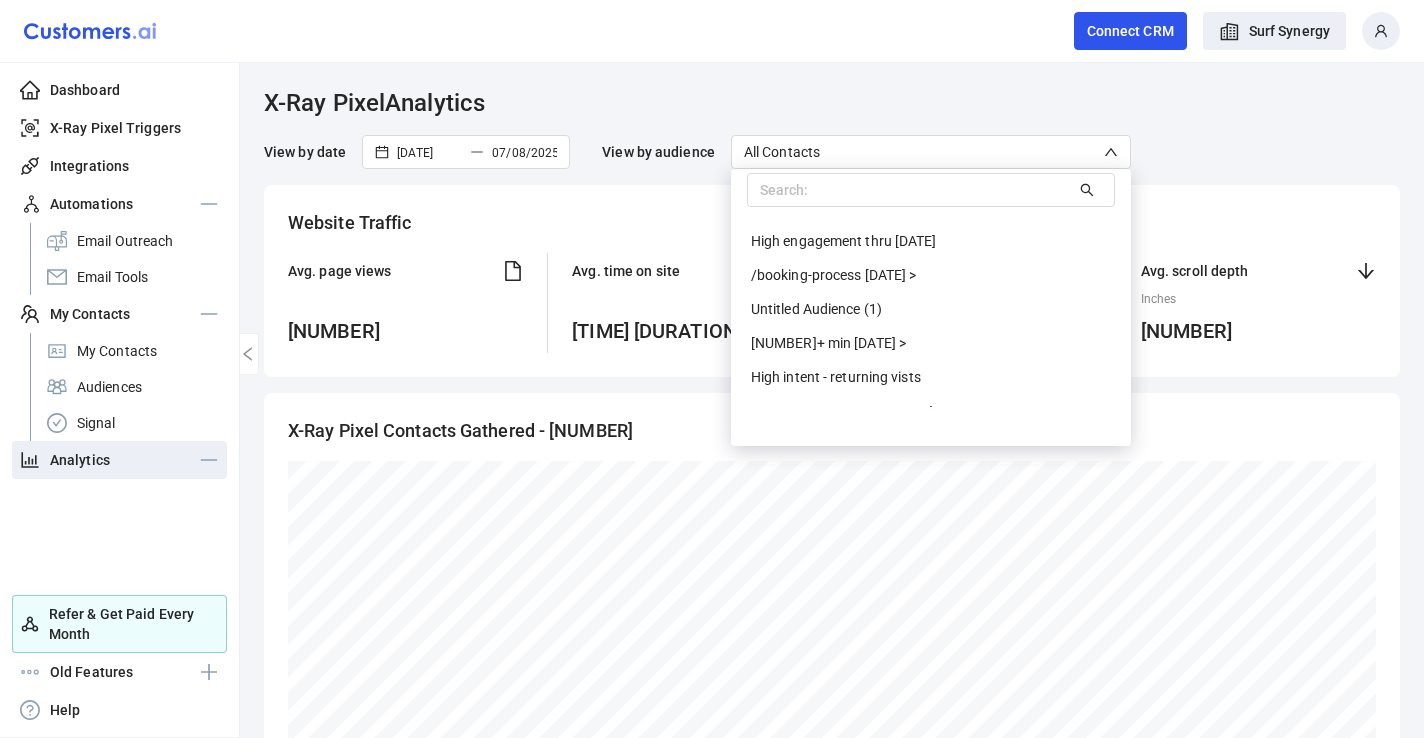 scroll, scrollTop: 170, scrollLeft: 0, axis: vertical 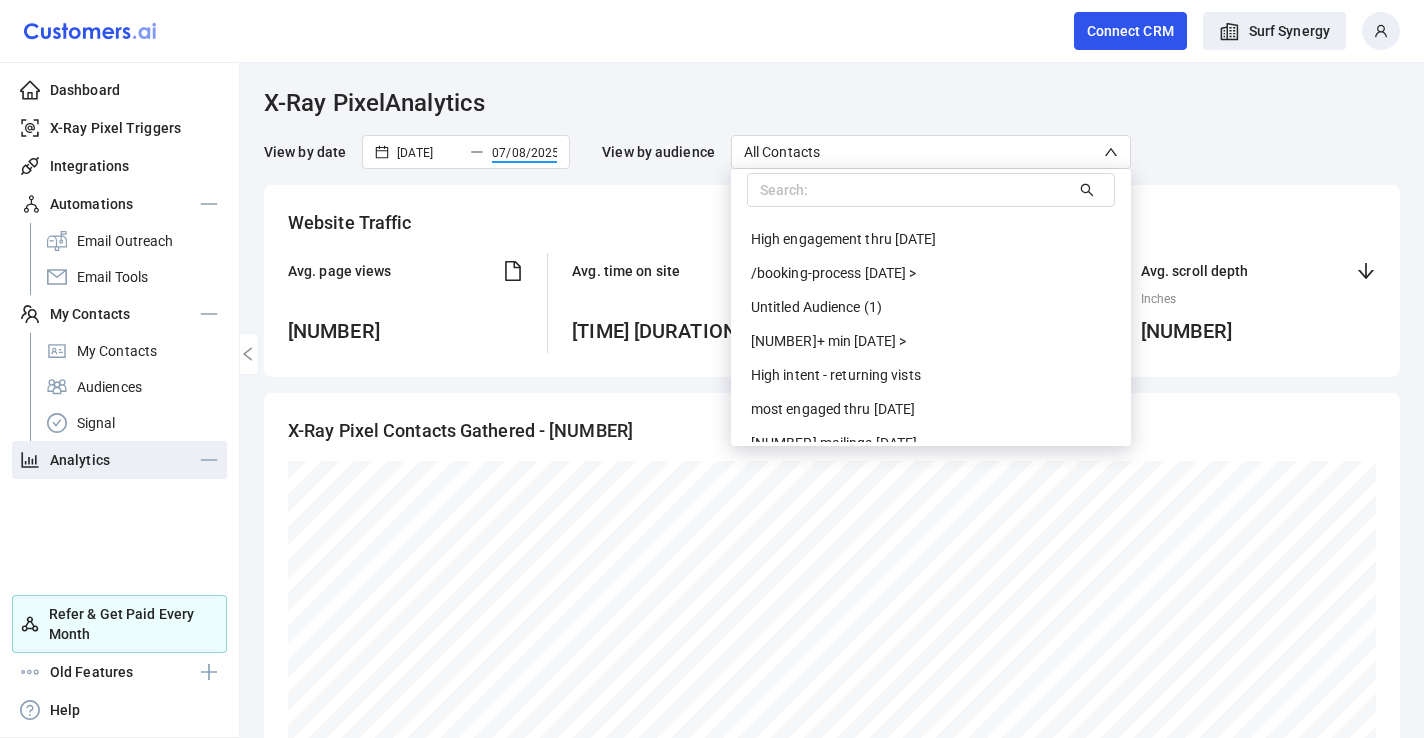 click on "07/08/2025" at bounding box center (524, 153) 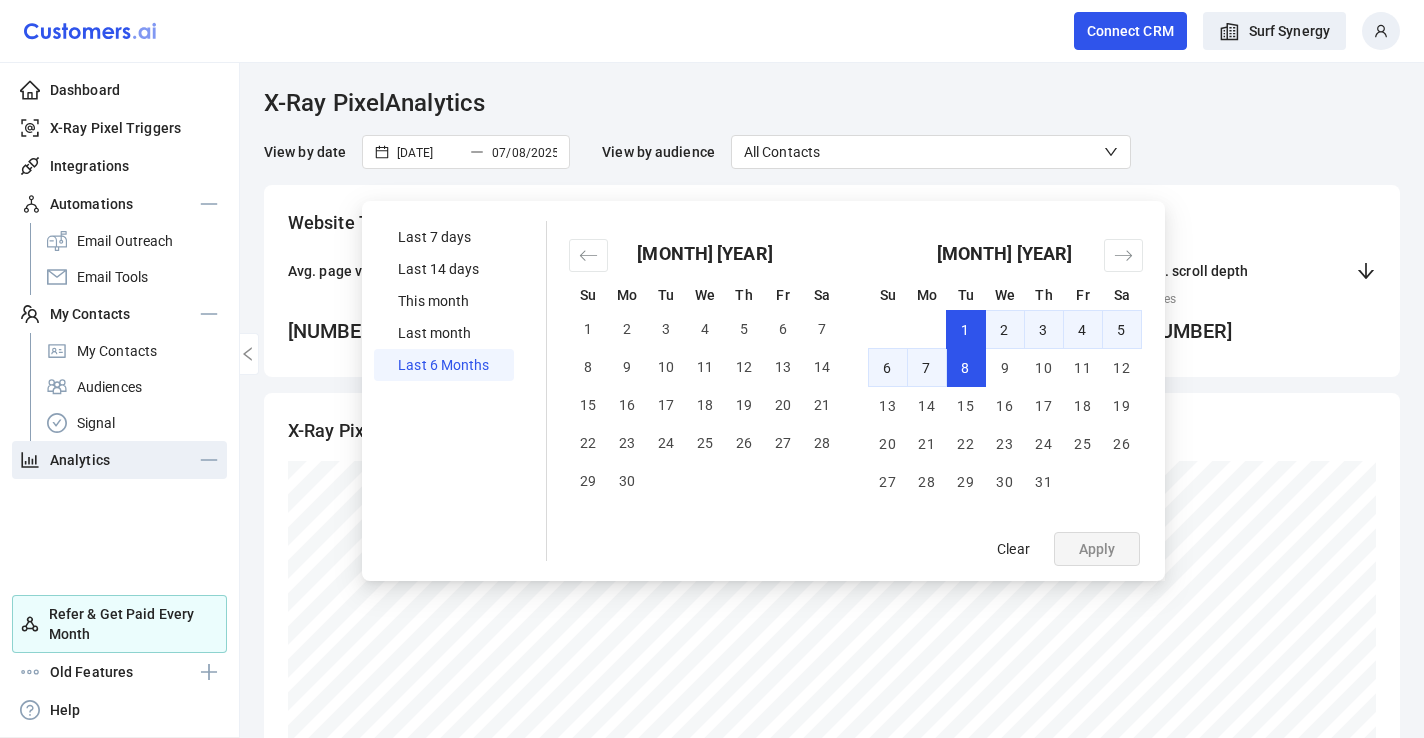 click on "Last 6 Months" at bounding box center (443, 365) 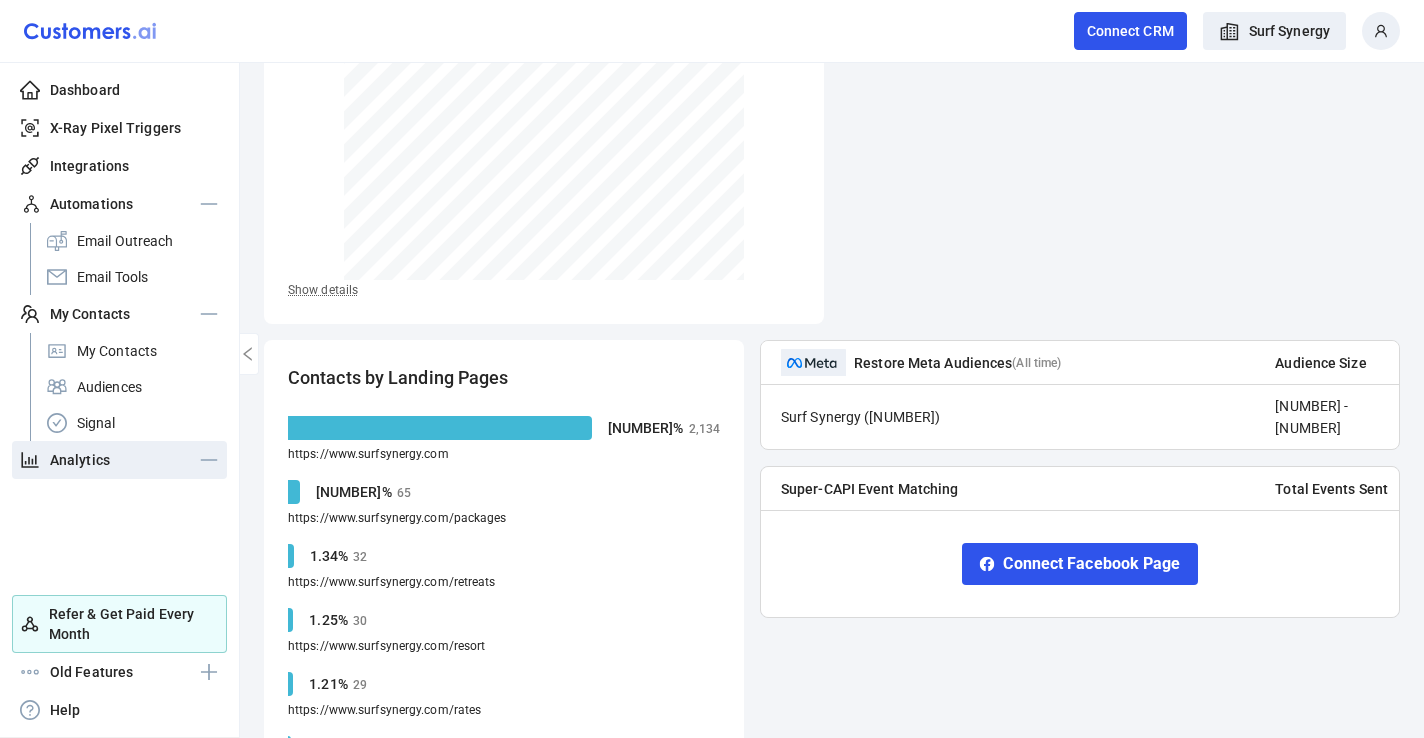 scroll, scrollTop: 1645, scrollLeft: 0, axis: vertical 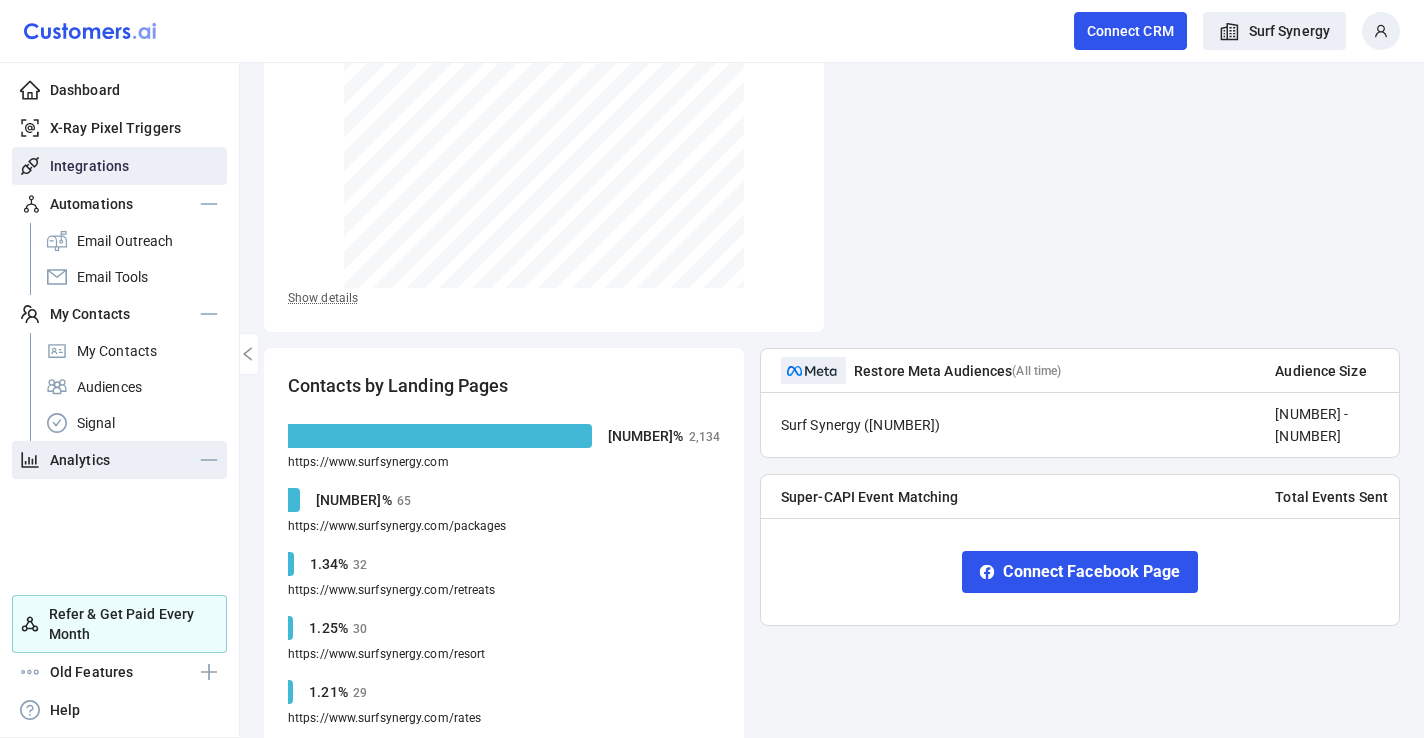 click on "Integrations" at bounding box center [89, 166] 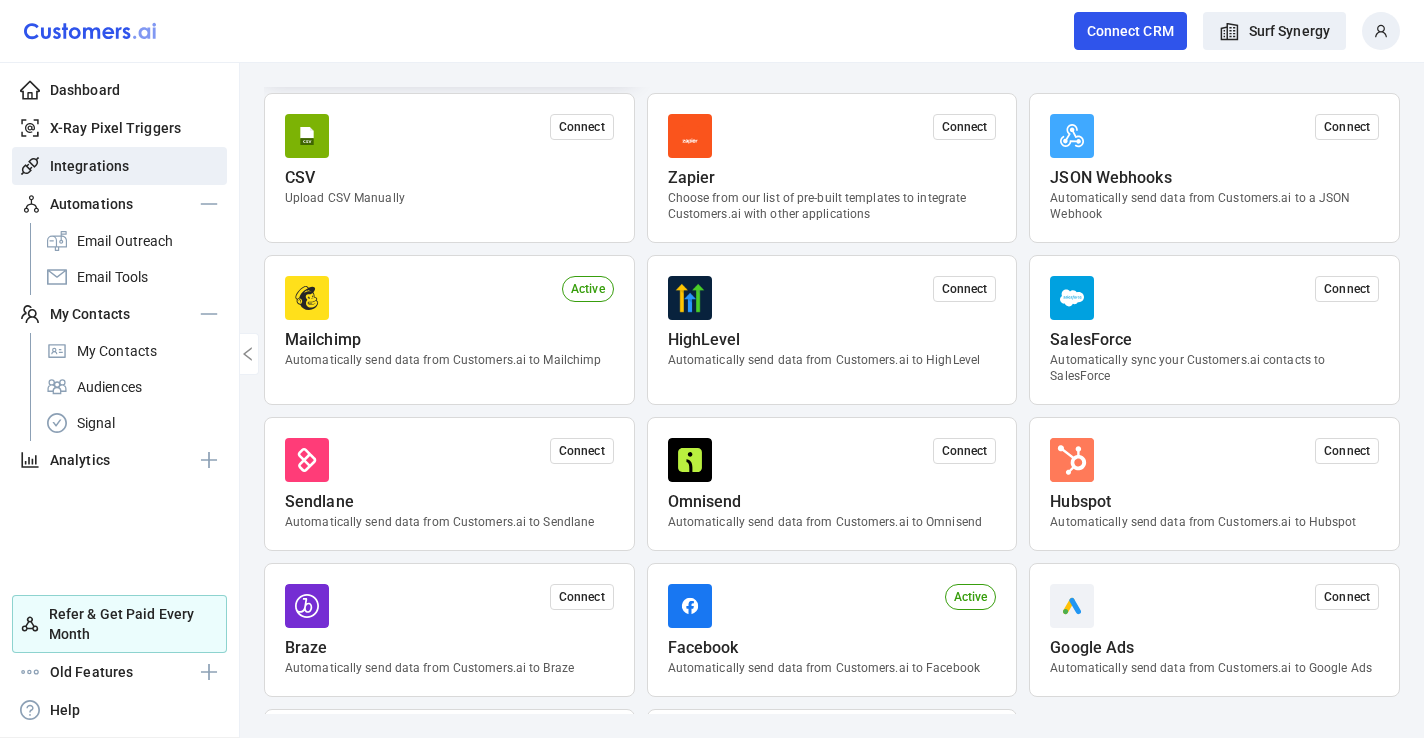 scroll, scrollTop: 443, scrollLeft: 0, axis: vertical 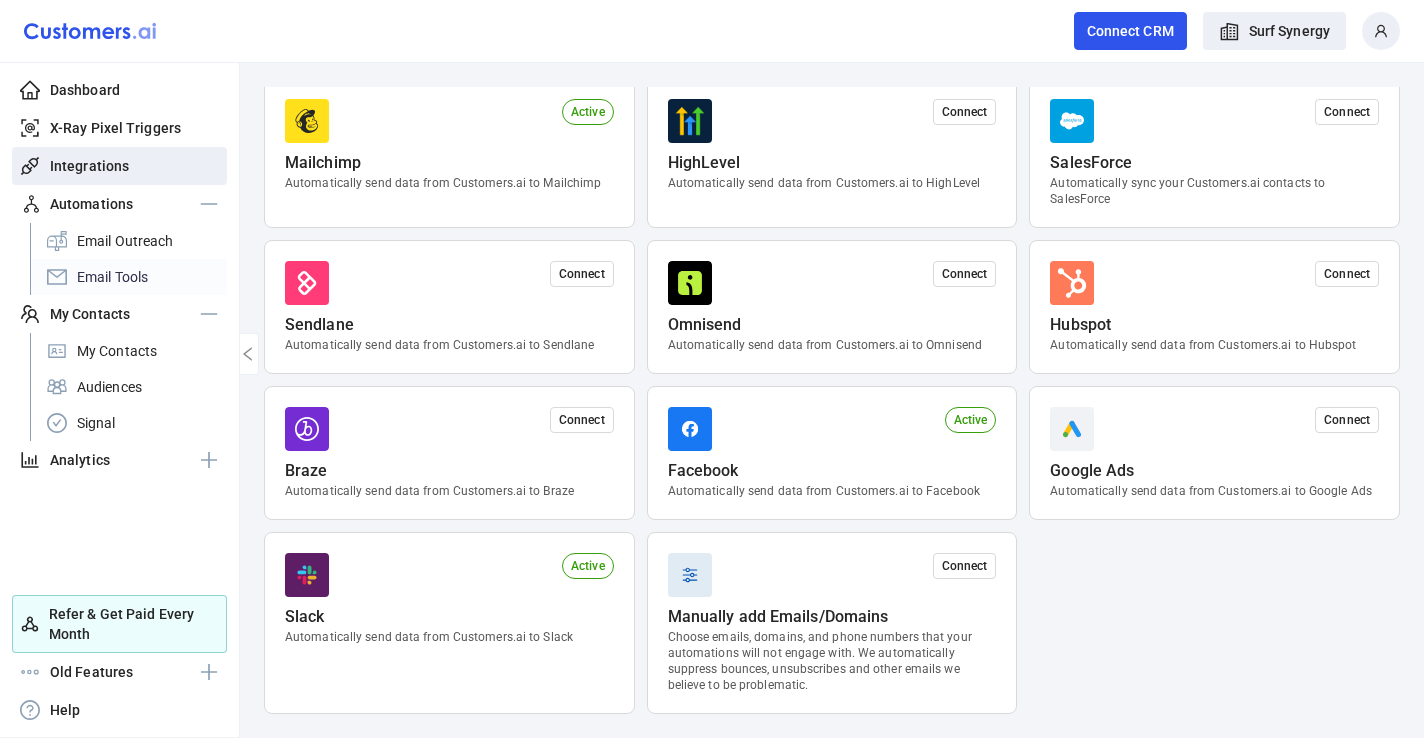 click on "Email Tools" at bounding box center (128, 277) 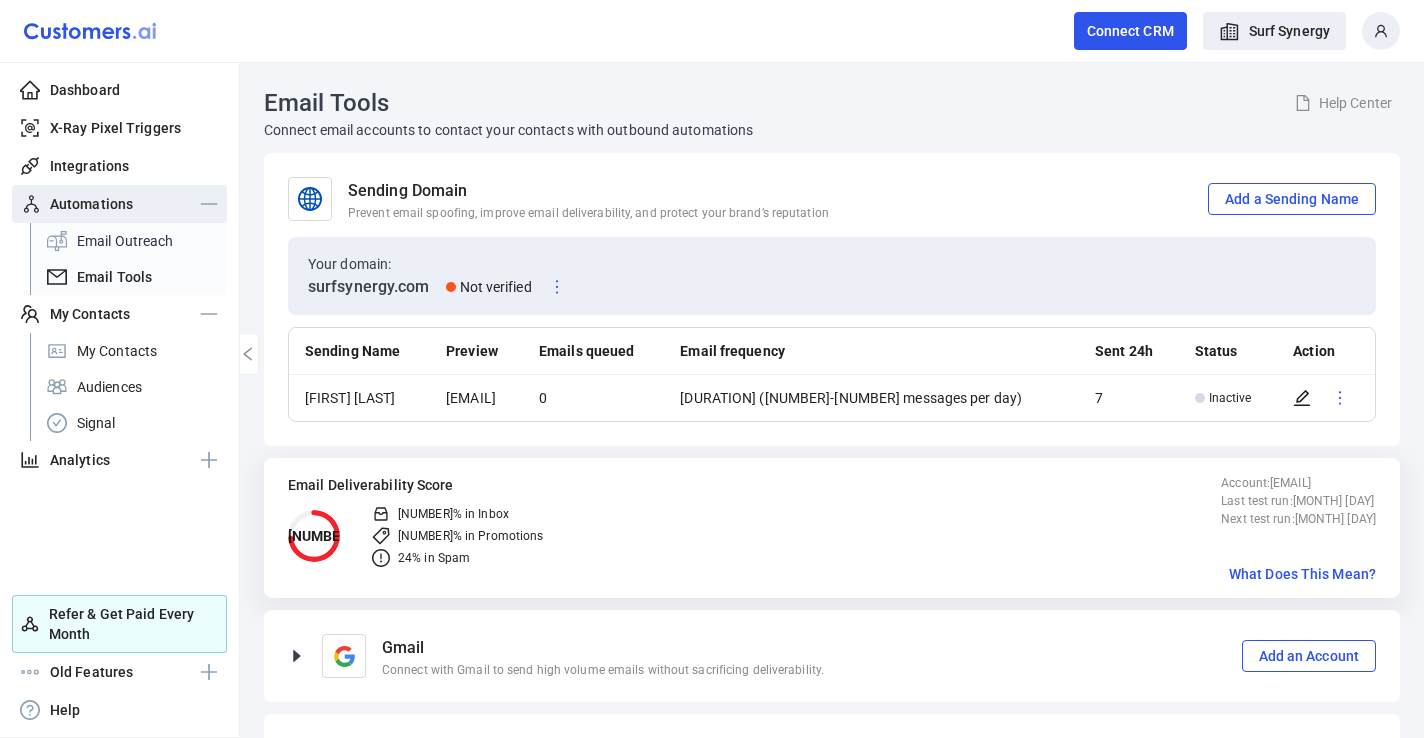 click on "Email Outreach" at bounding box center (128, 241) 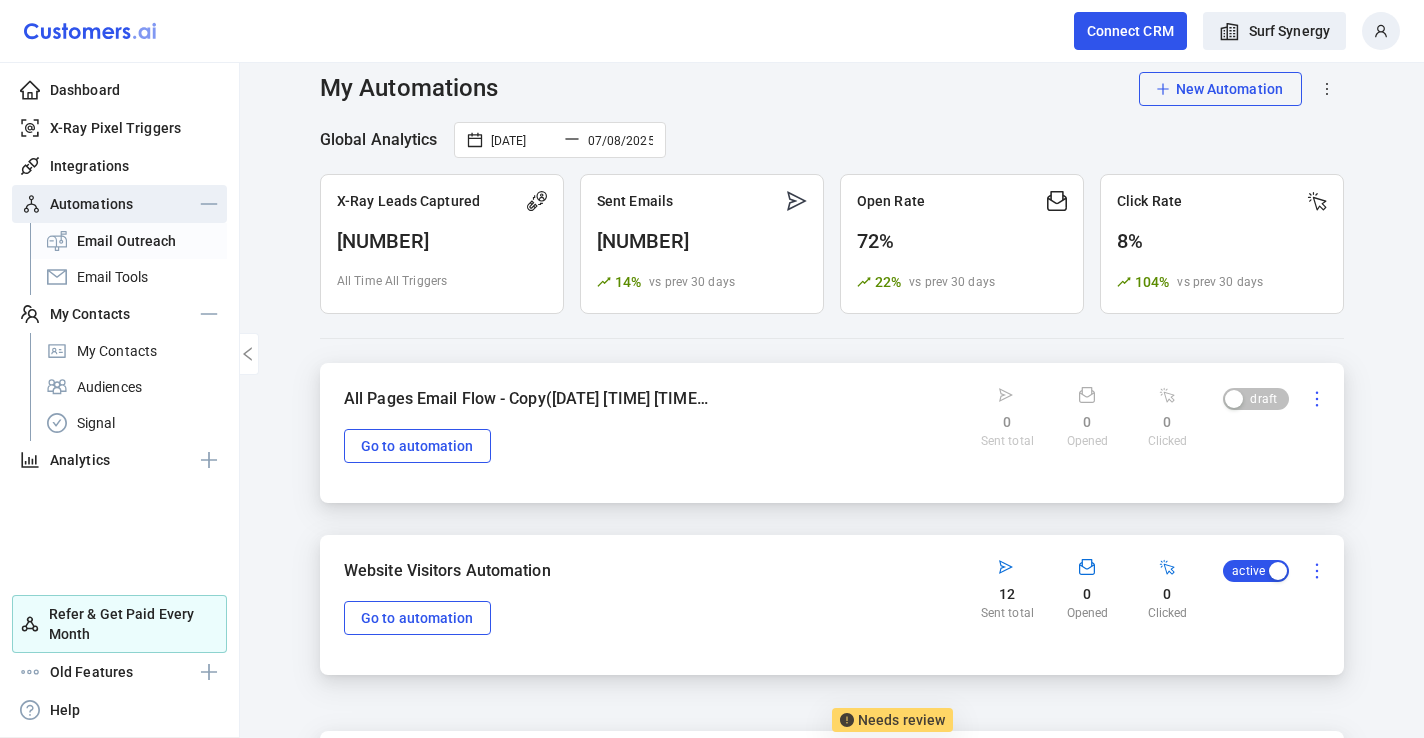 scroll, scrollTop: 0, scrollLeft: 0, axis: both 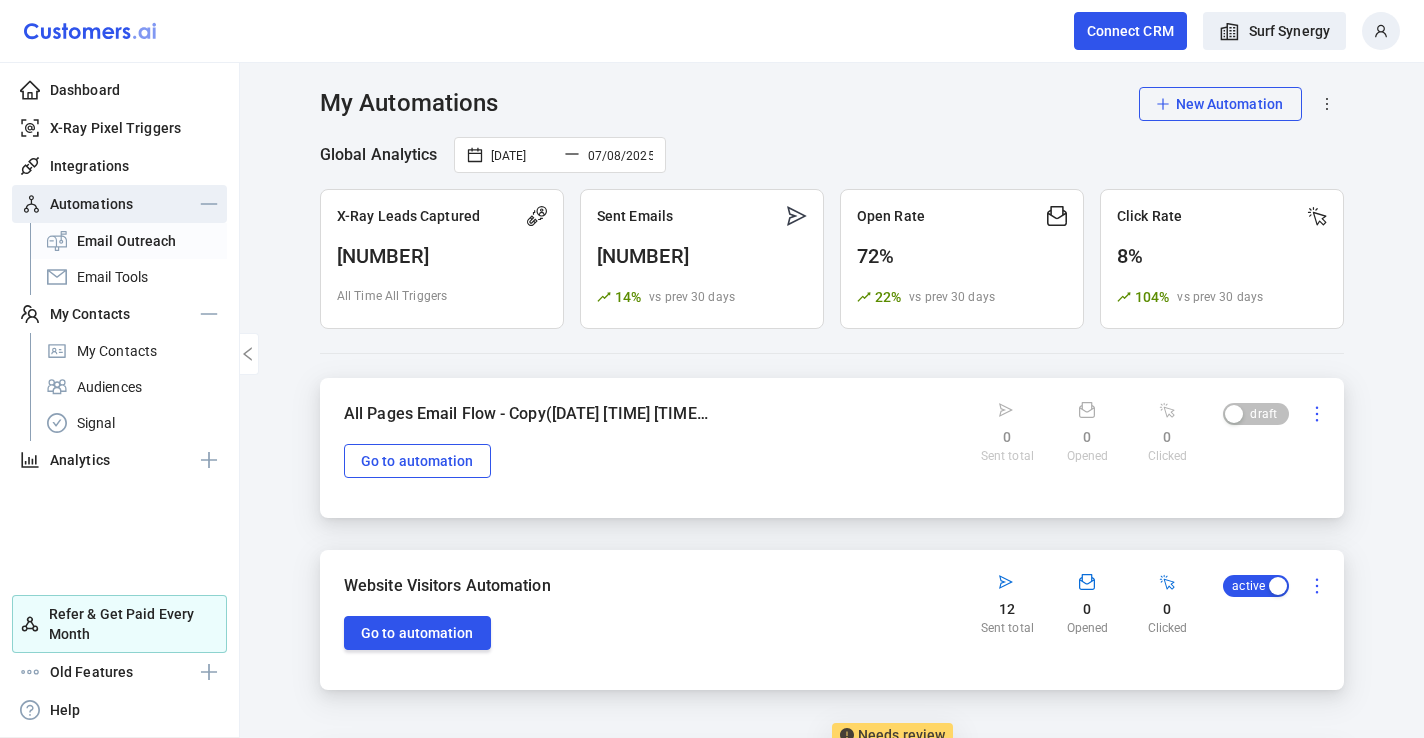 click on "Go to automation" at bounding box center [417, 461] 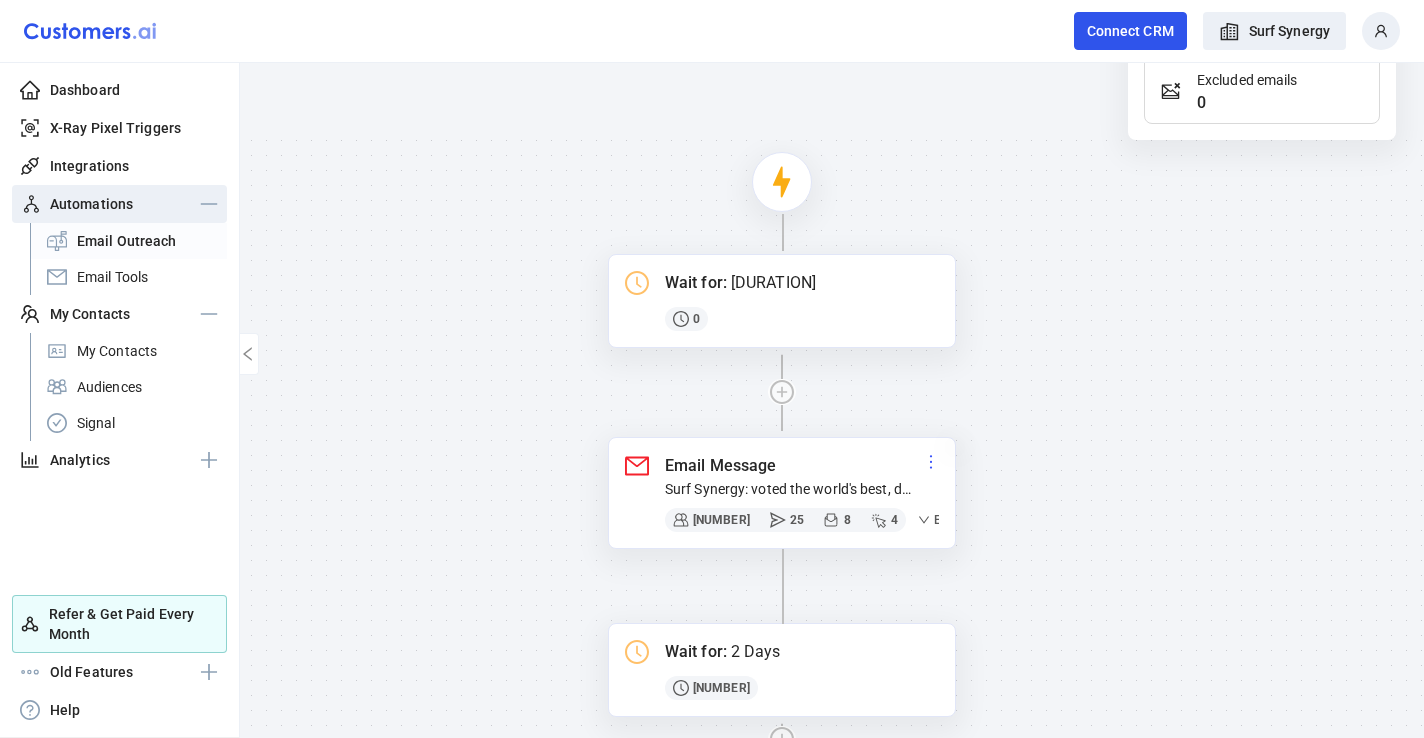 scroll, scrollTop: 392, scrollLeft: 0, axis: vertical 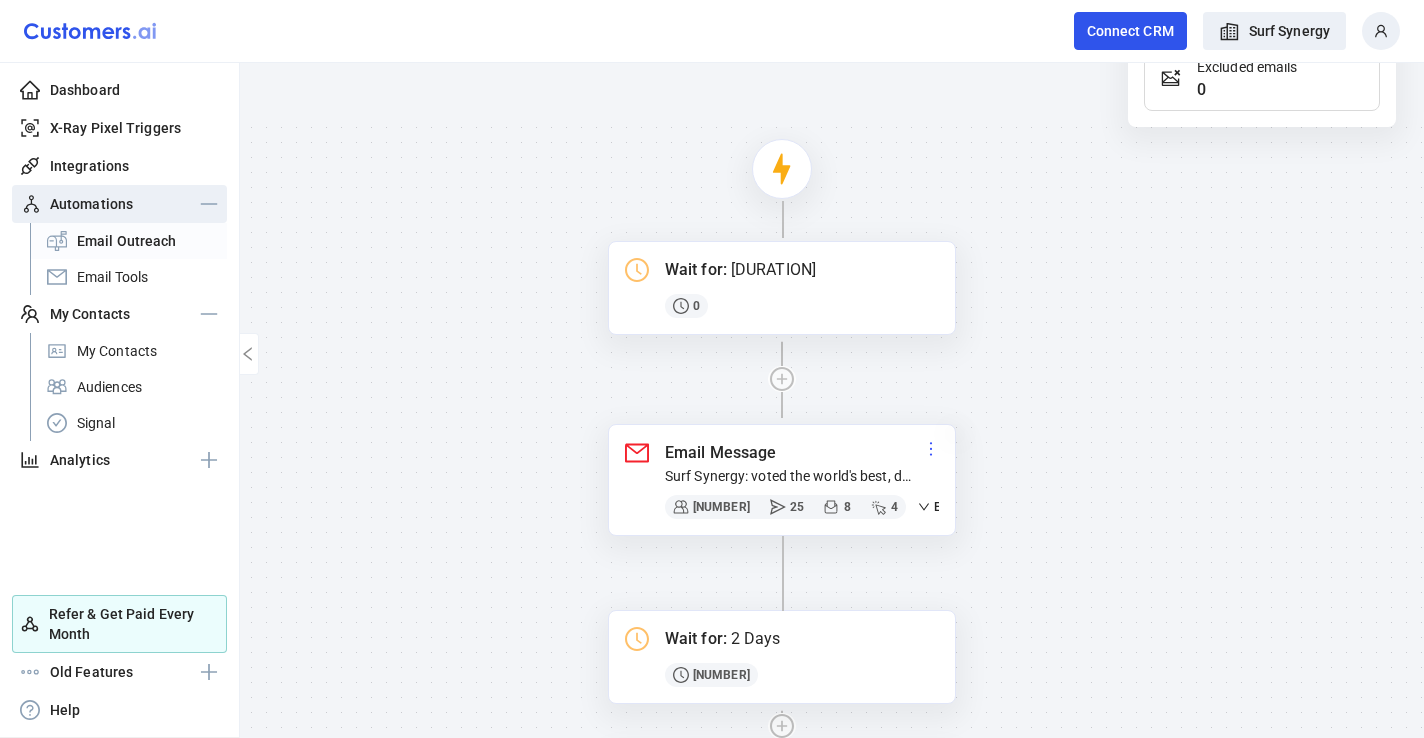 click on "Expand" at bounding box center (946, 507) 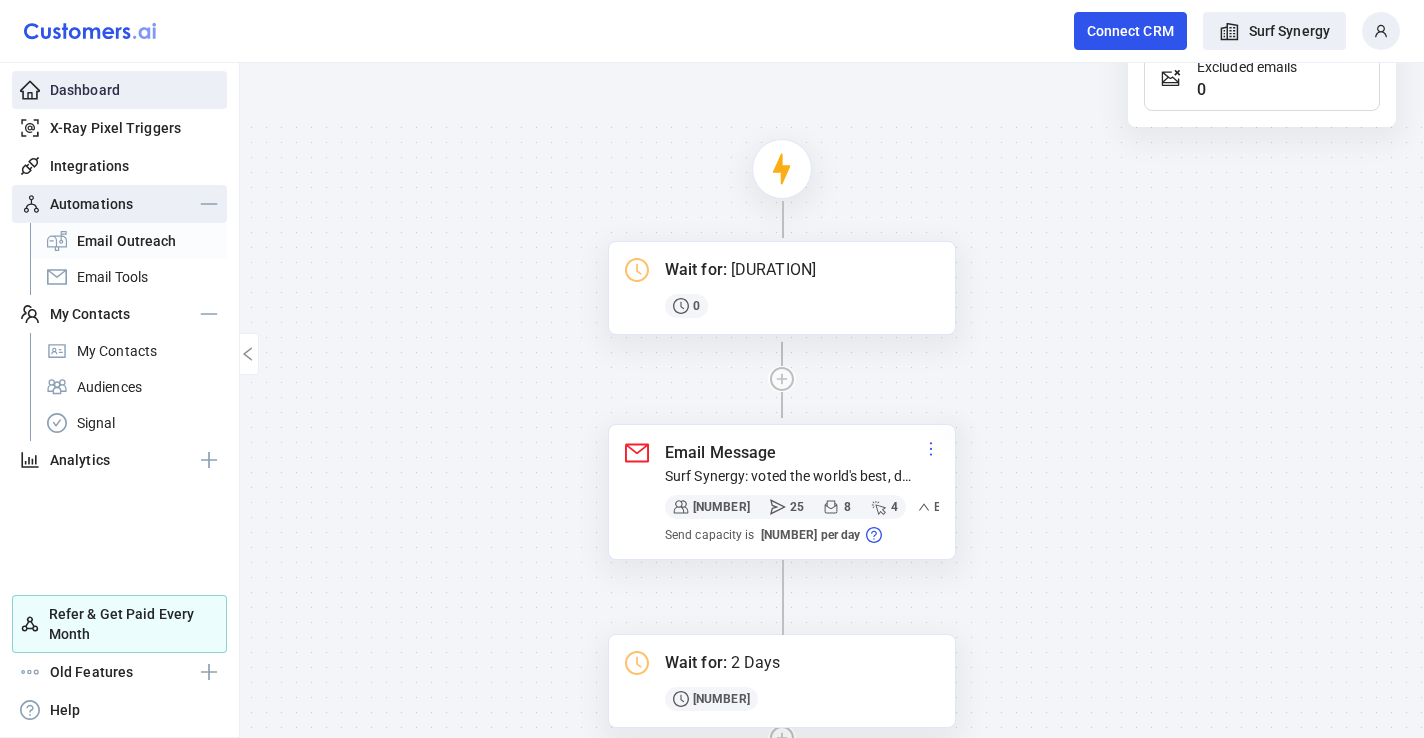click on "Dashboard" at bounding box center [85, 90] 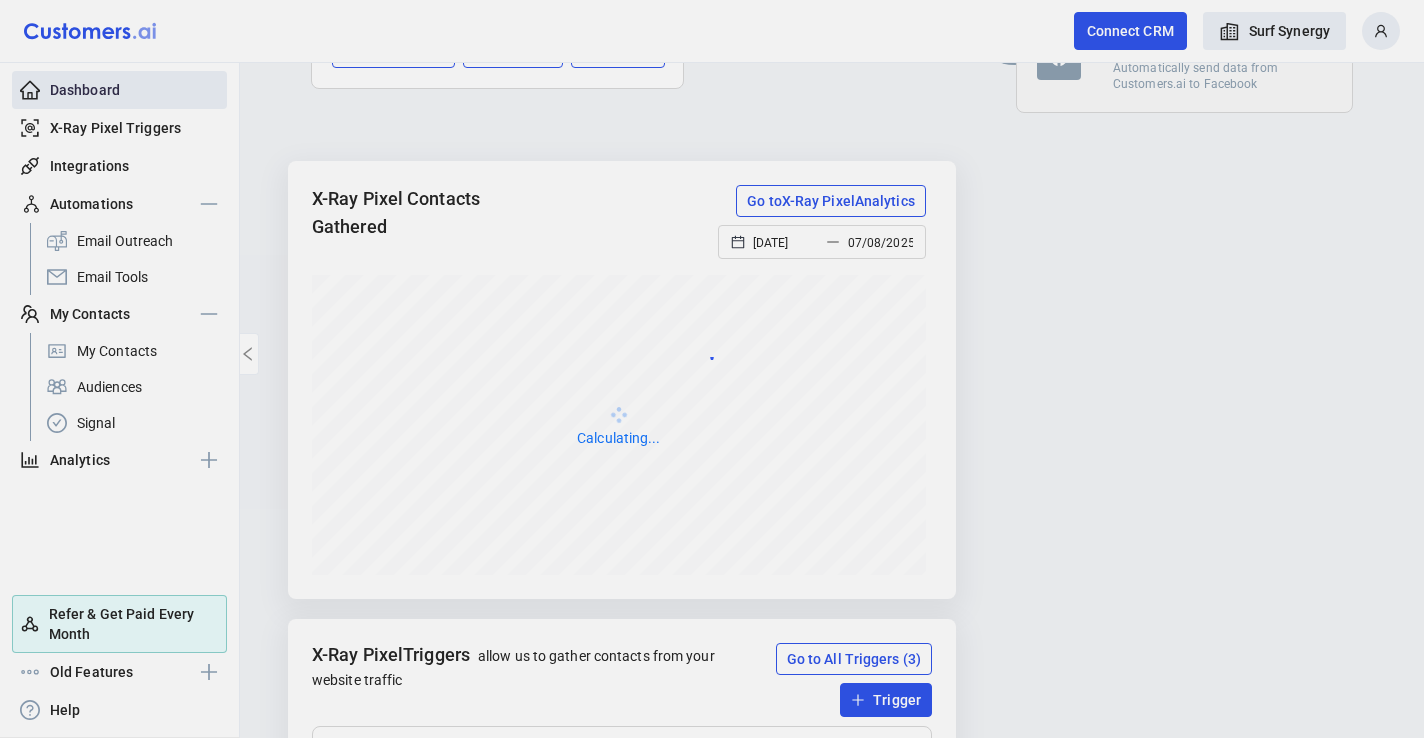 scroll, scrollTop: 999700, scrollLeft: 999386, axis: both 